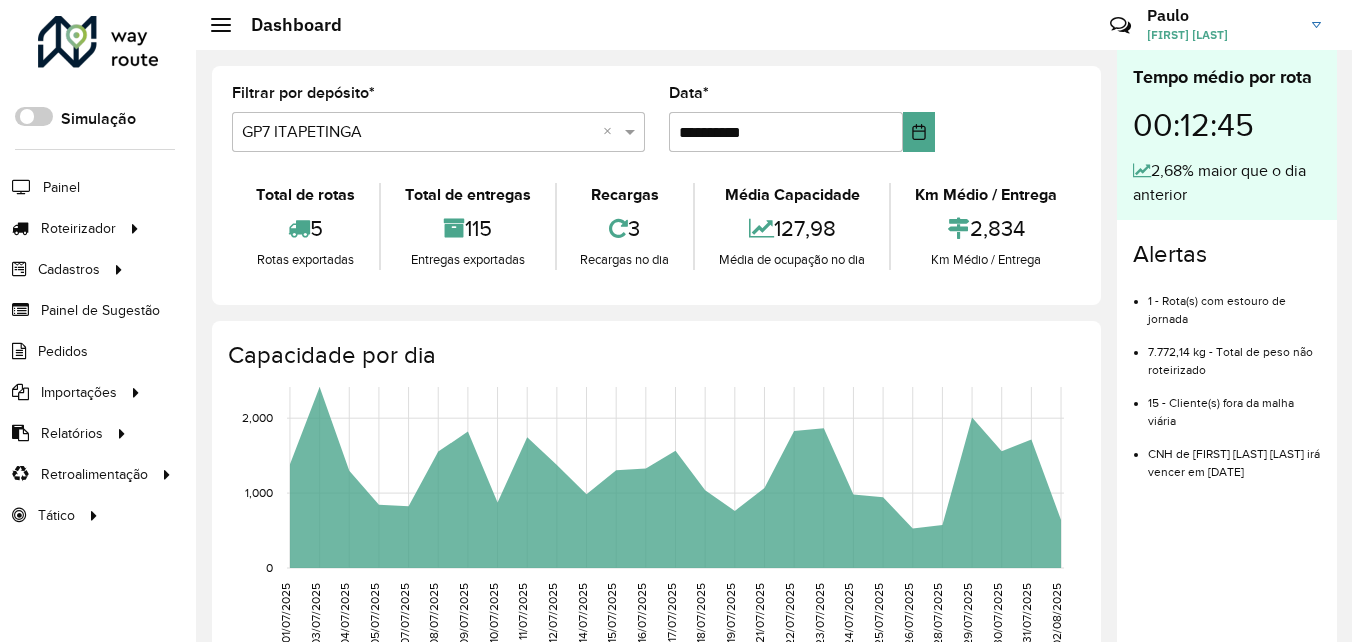 scroll, scrollTop: 0, scrollLeft: 0, axis: both 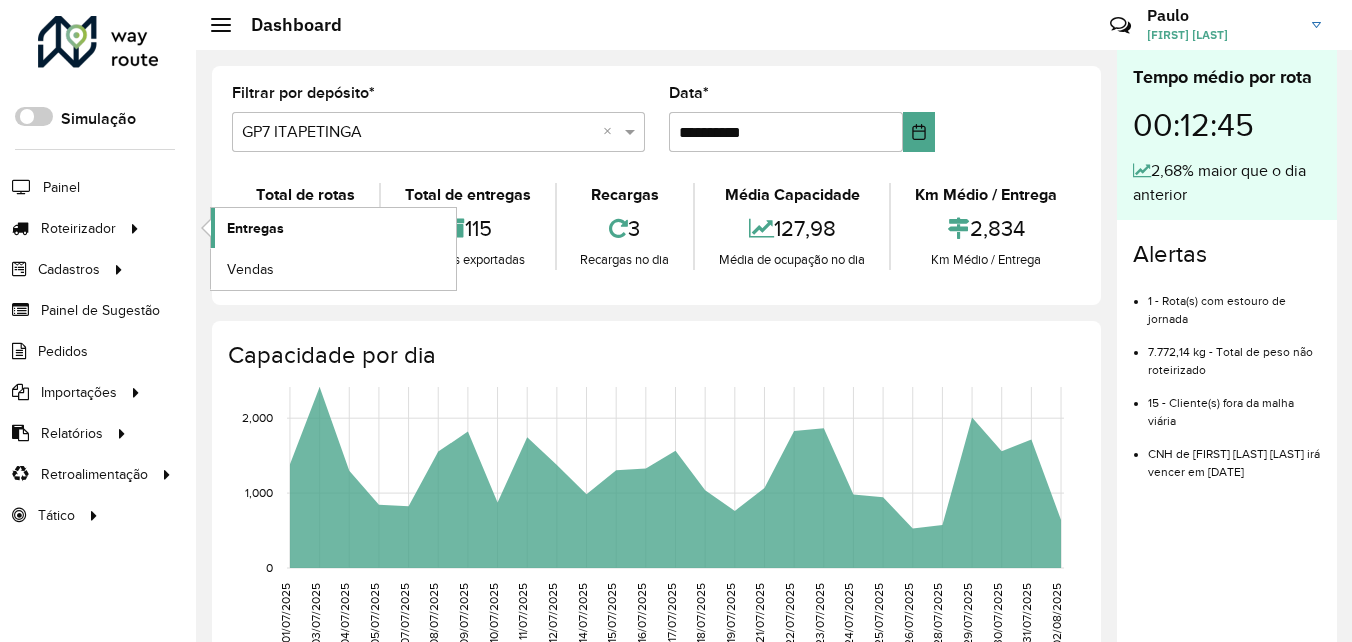 click on "Entregas" 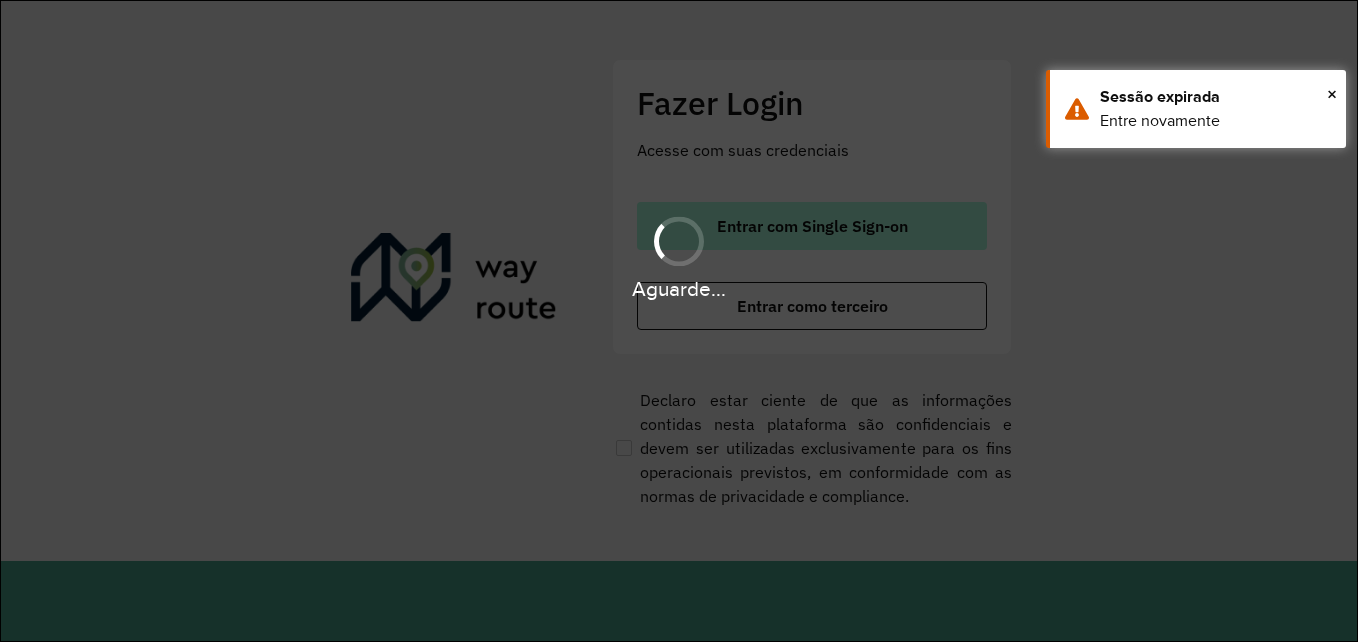 scroll, scrollTop: 0, scrollLeft: 0, axis: both 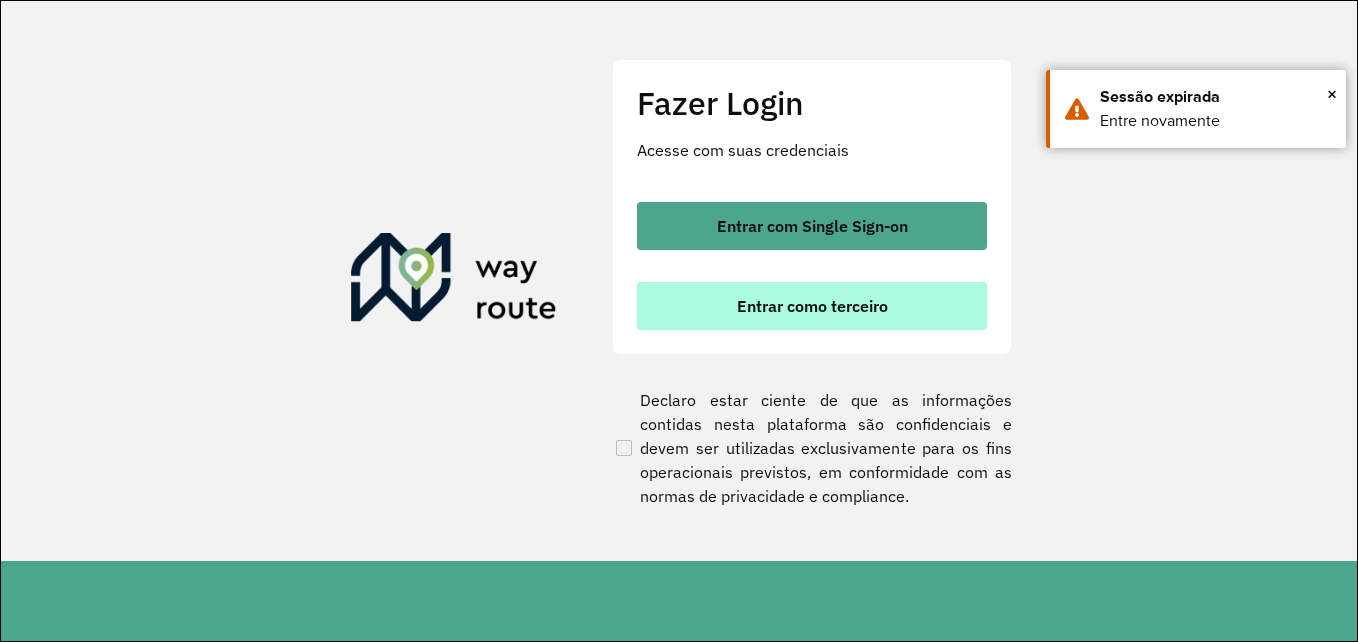 click on "Entrar como terceiro" at bounding box center [812, 306] 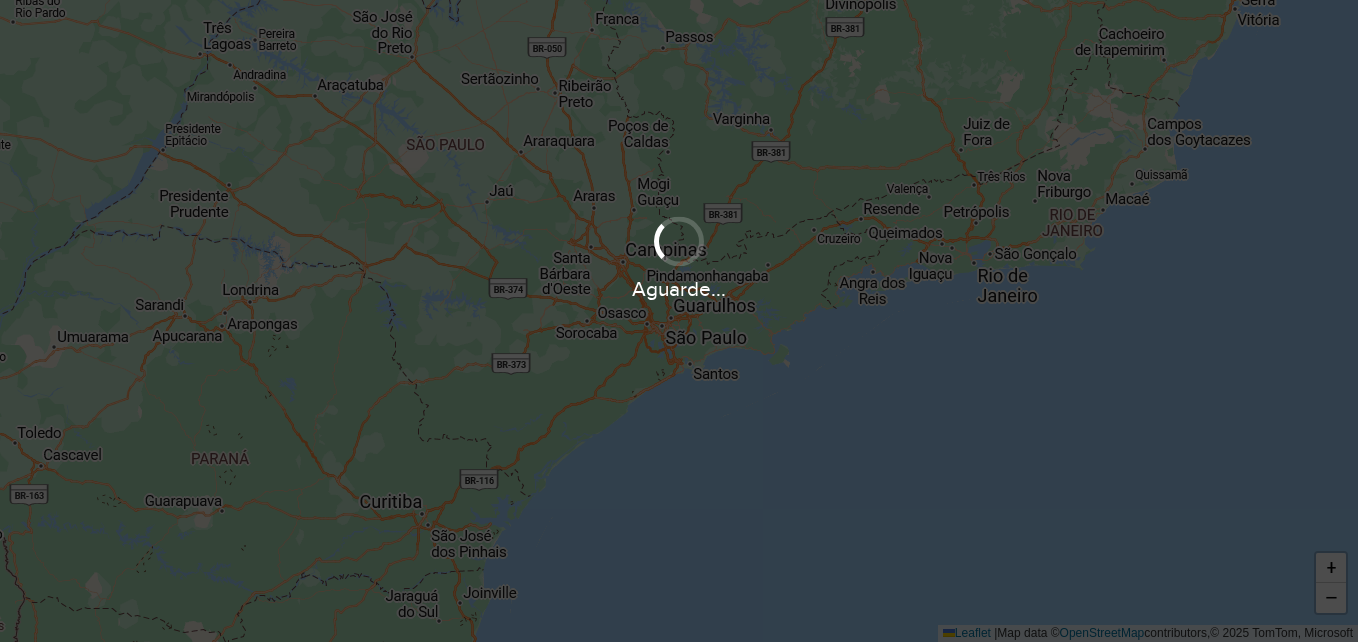 scroll, scrollTop: 0, scrollLeft: 0, axis: both 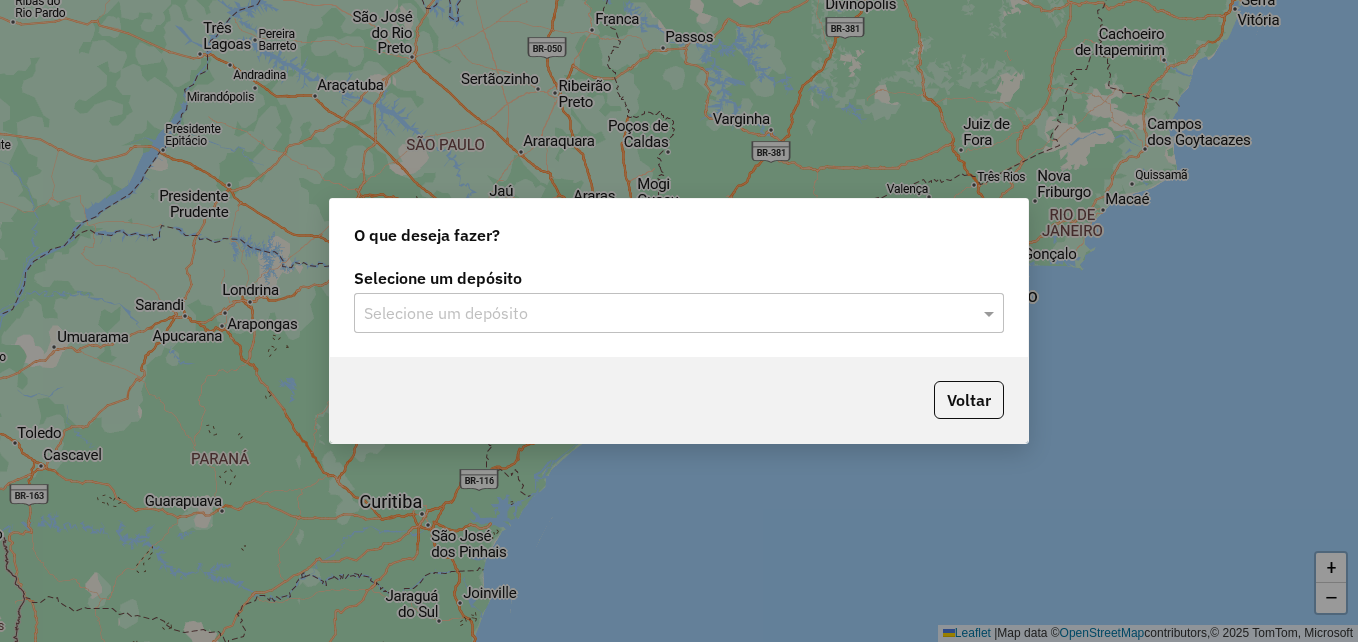 click 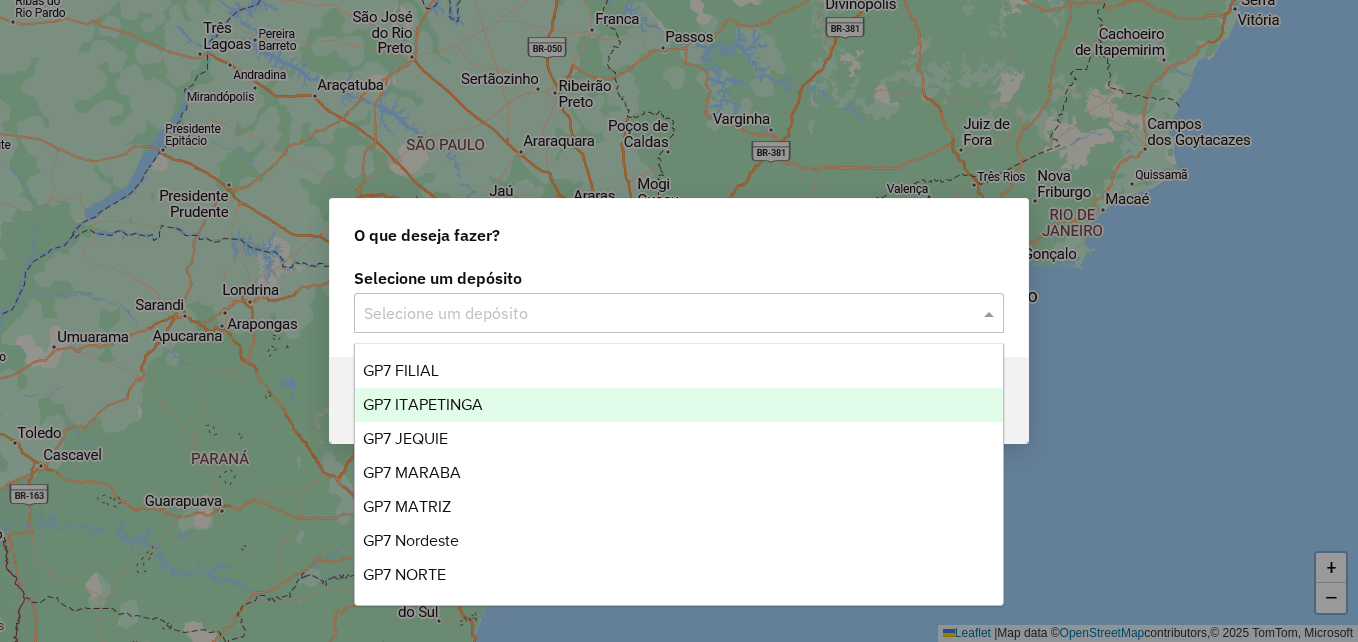 click on "GP7 ITAPETINGA" at bounding box center (423, 404) 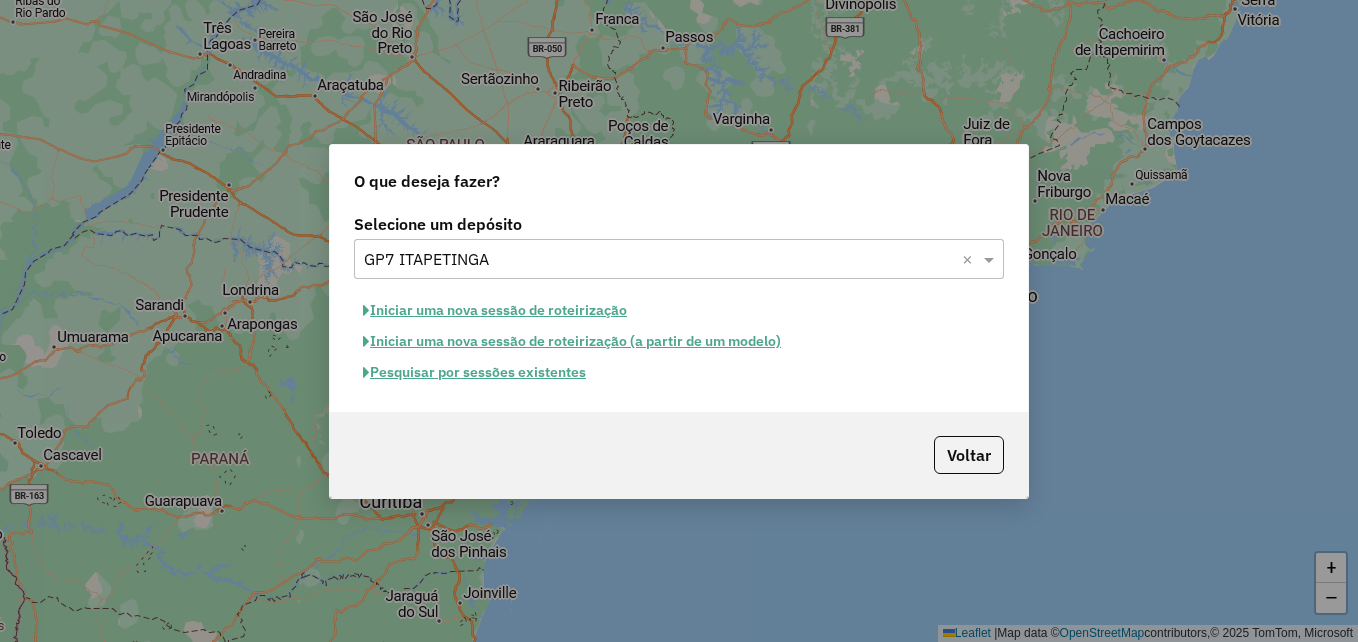 click on "Pesquisar por sessões existentes" 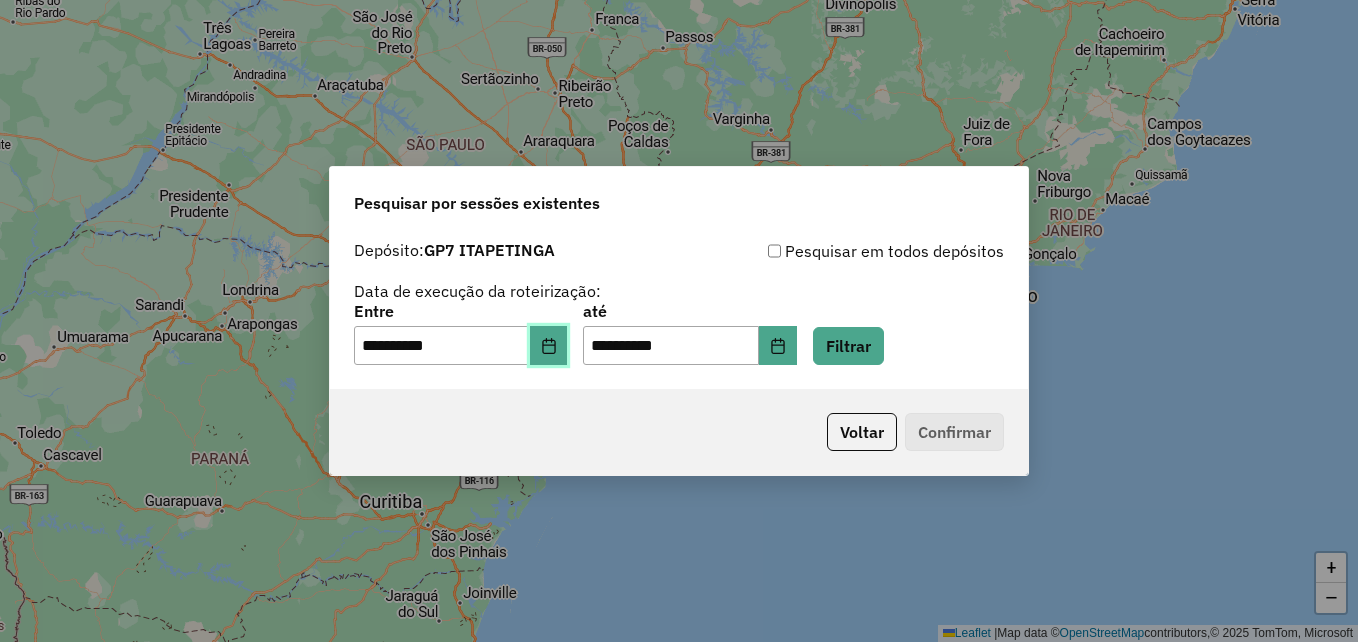 click 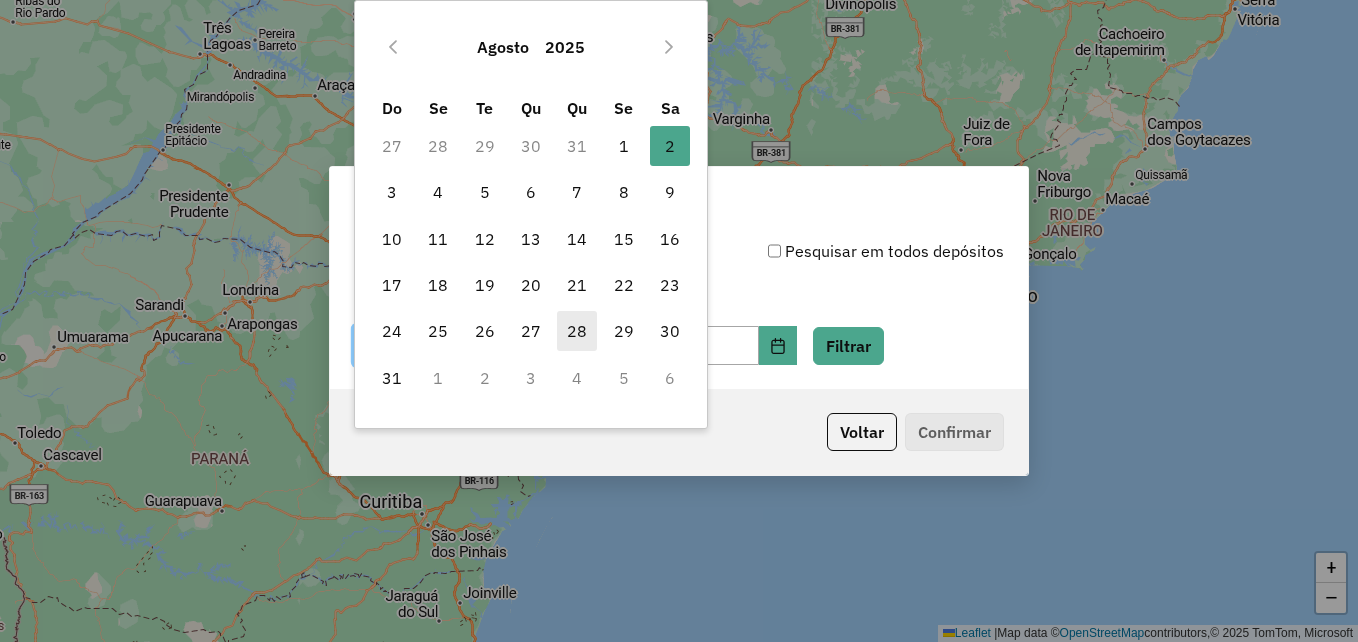 click on "28" at bounding box center [577, 331] 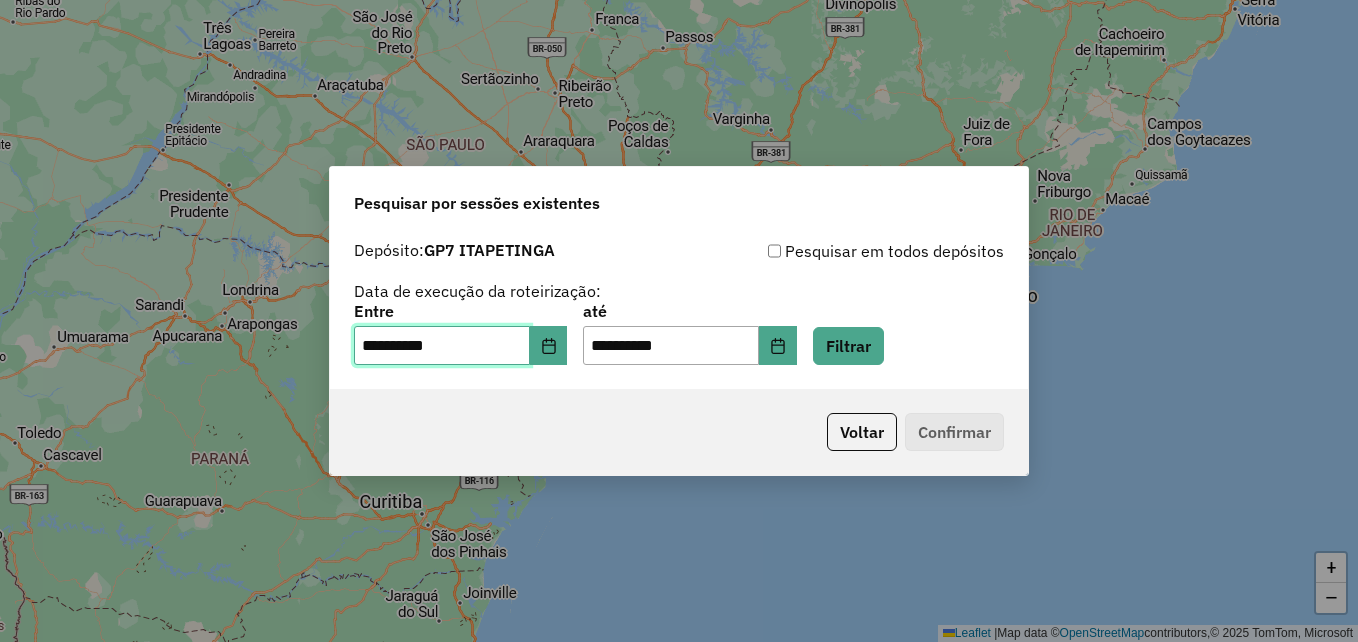 click on "**********" at bounding box center [442, 346] 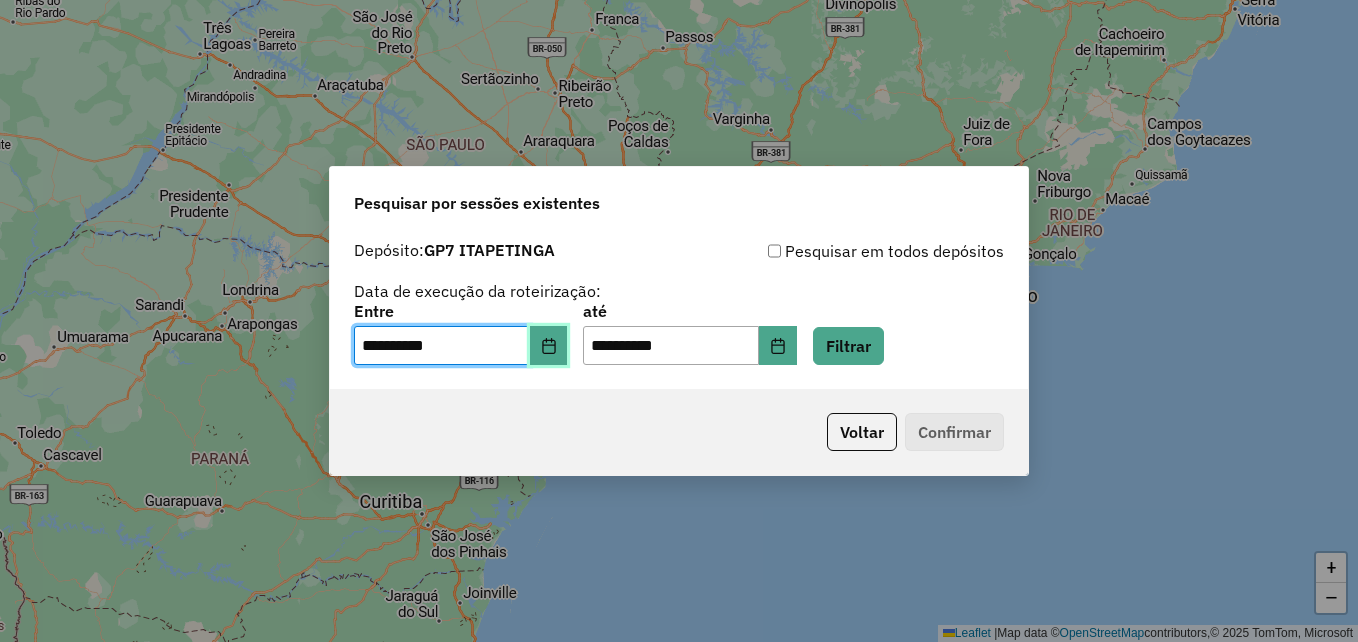 click at bounding box center (549, 346) 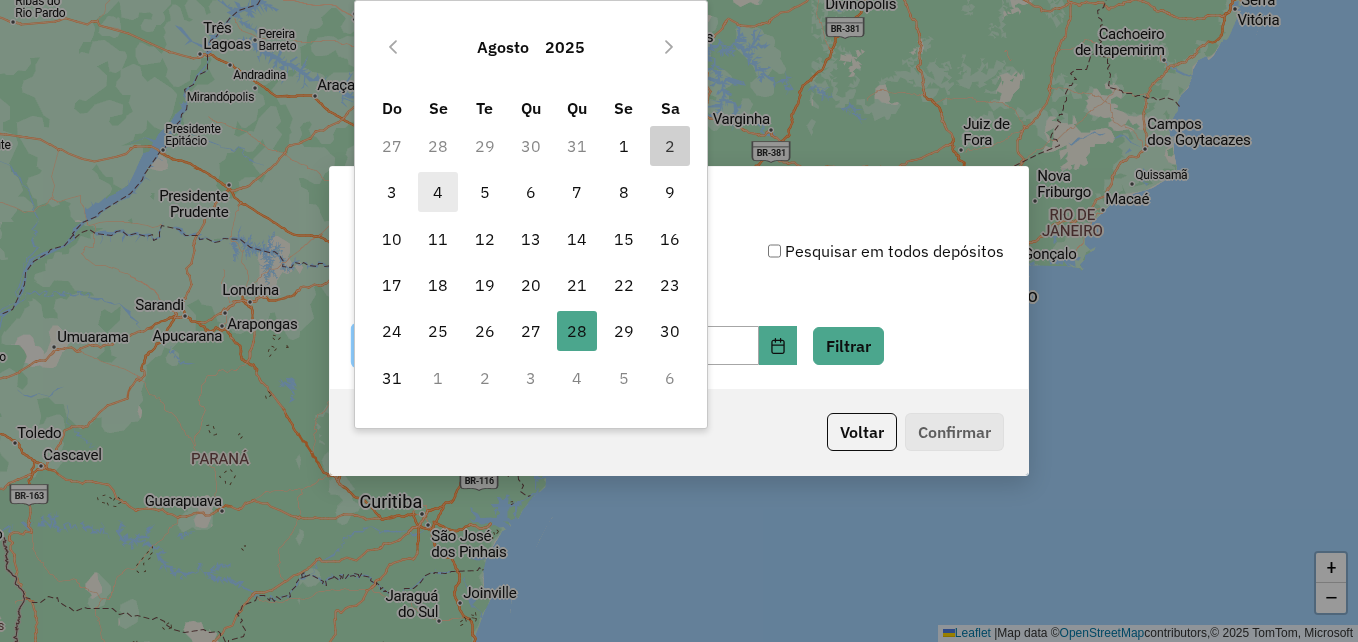 click on "4" at bounding box center (438, 192) 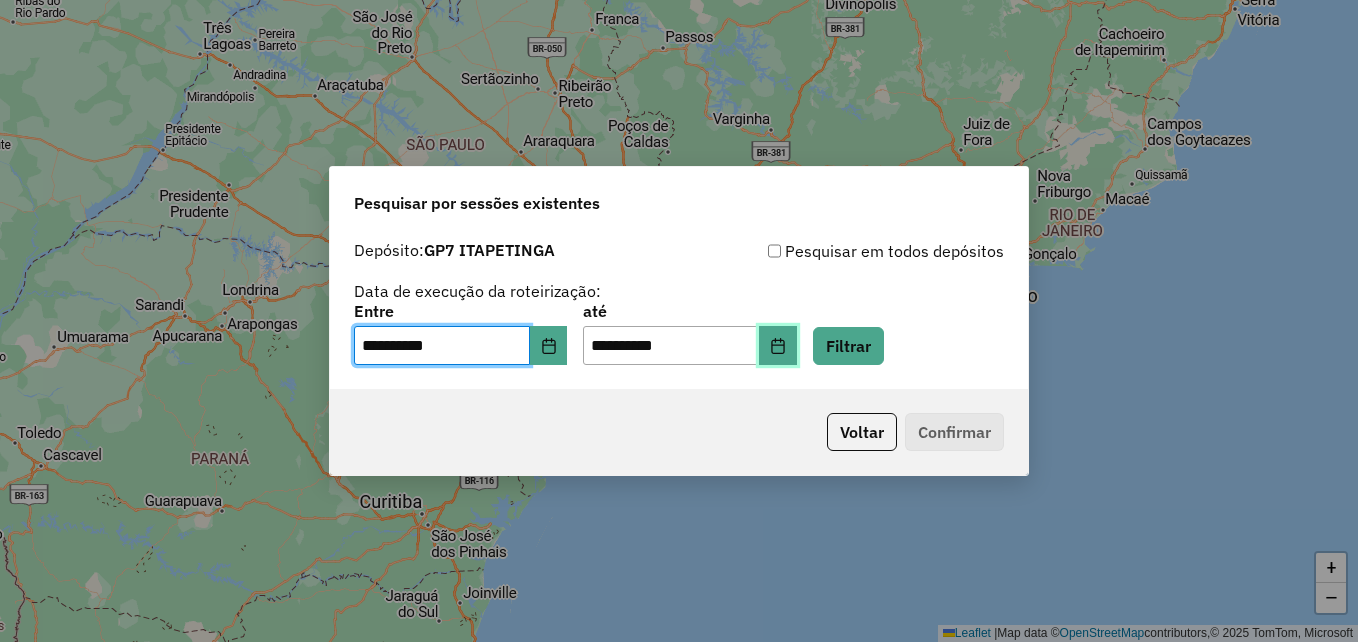 click 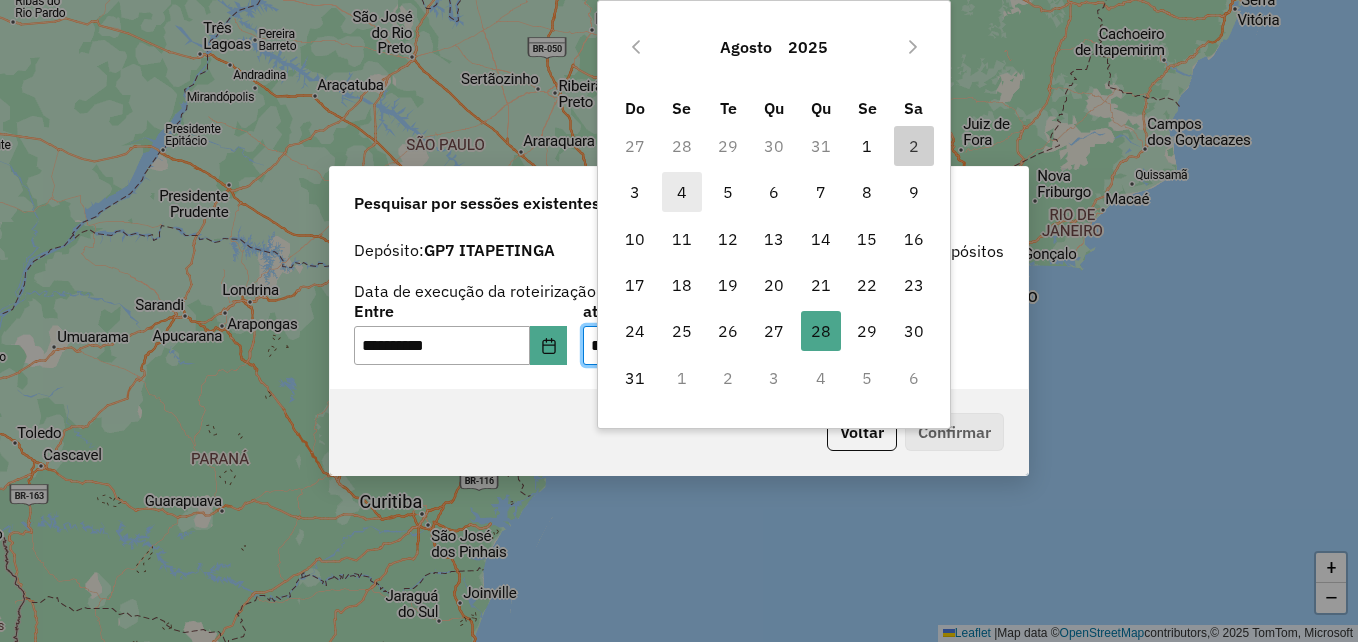 click on "4" at bounding box center (682, 192) 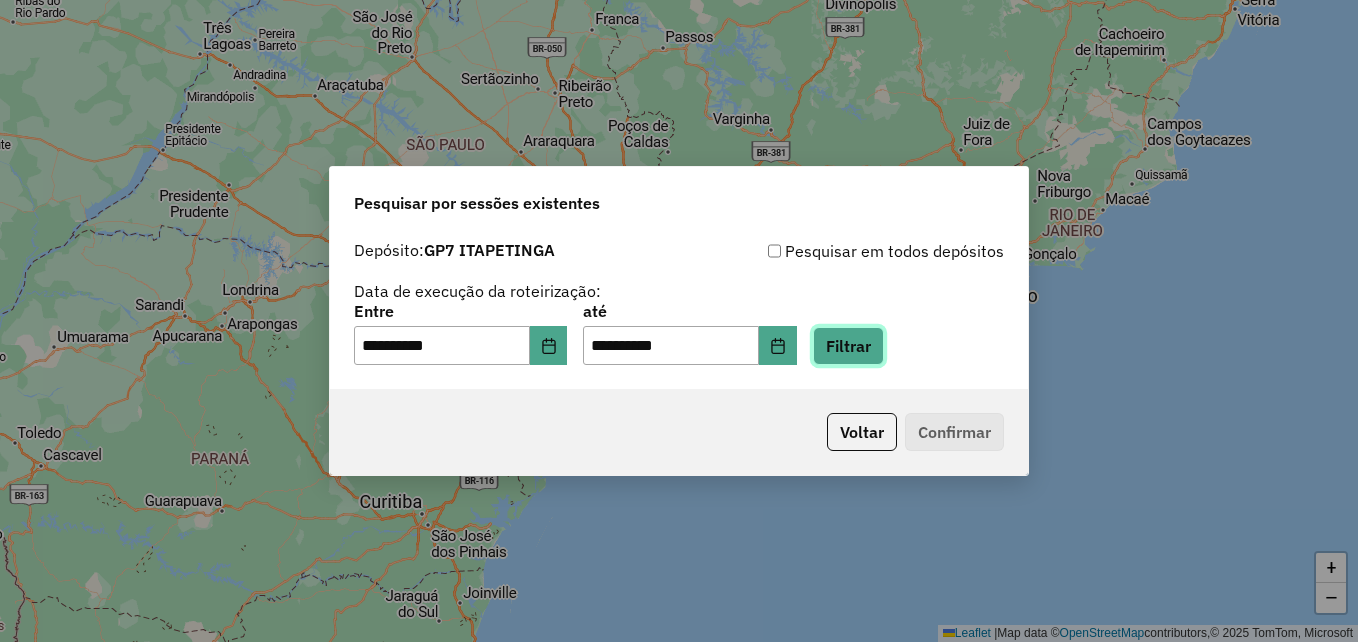 click on "Filtrar" 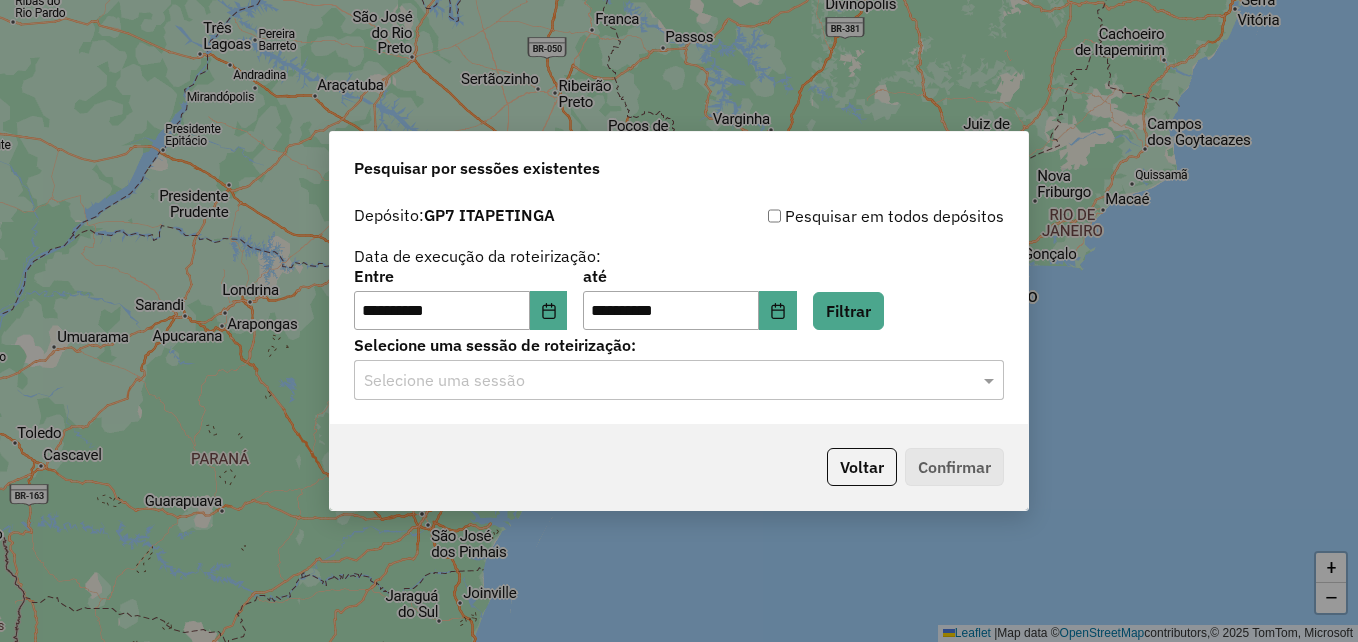 click 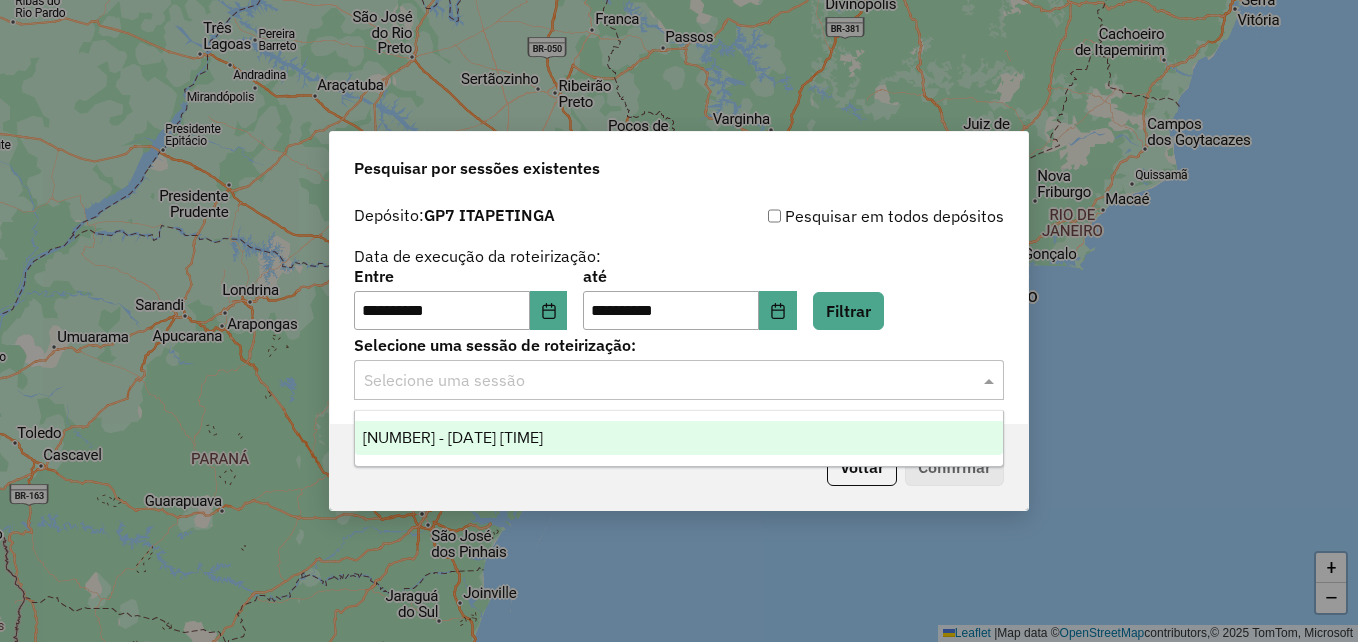 click on "974382 - 04/08/2025 14:19" at bounding box center [679, 438] 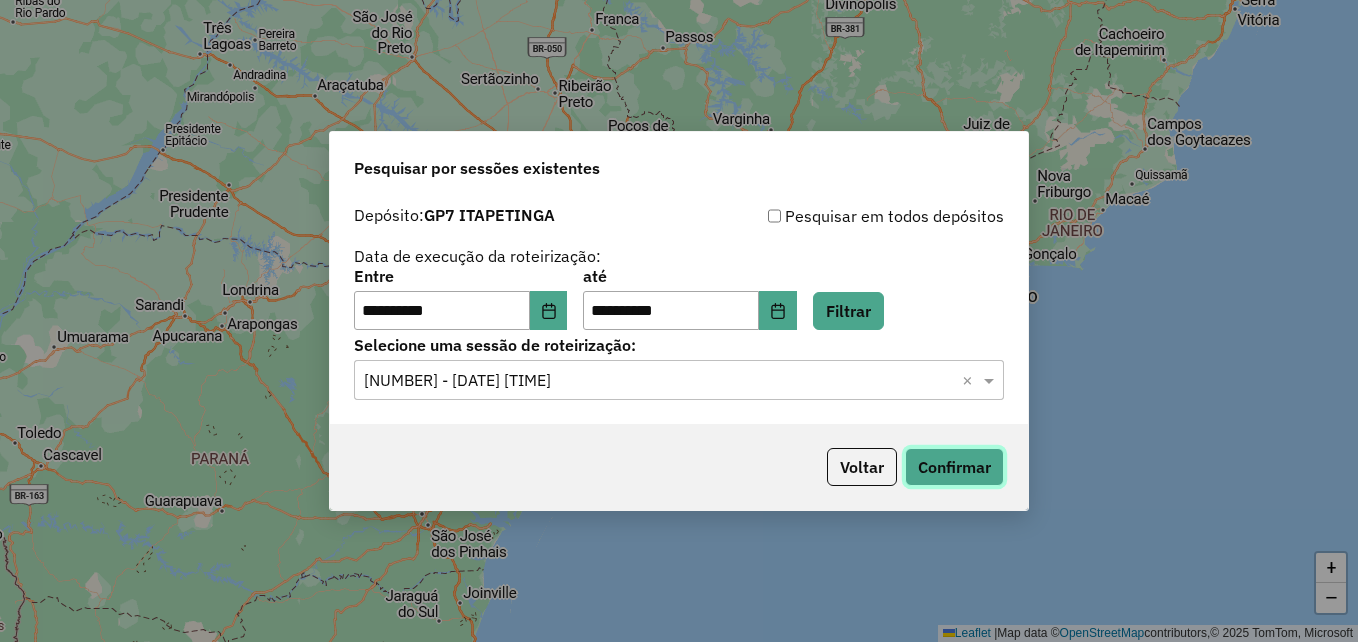 click on "Confirmar" 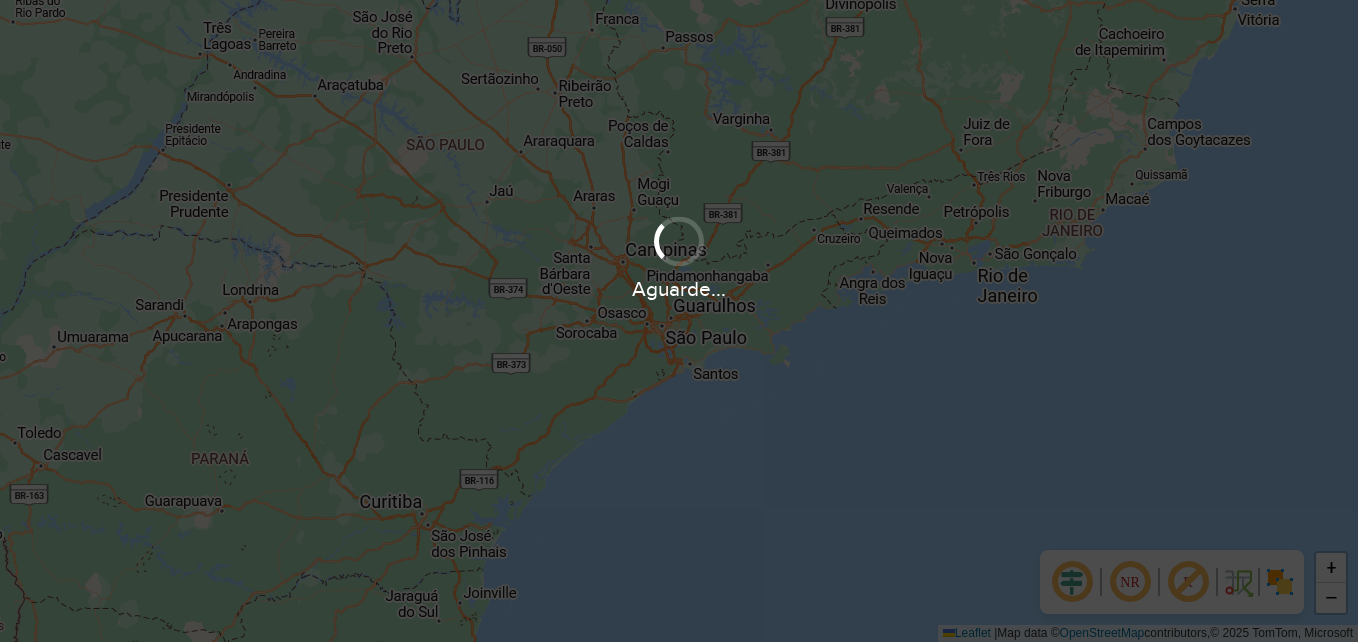 scroll, scrollTop: 0, scrollLeft: 0, axis: both 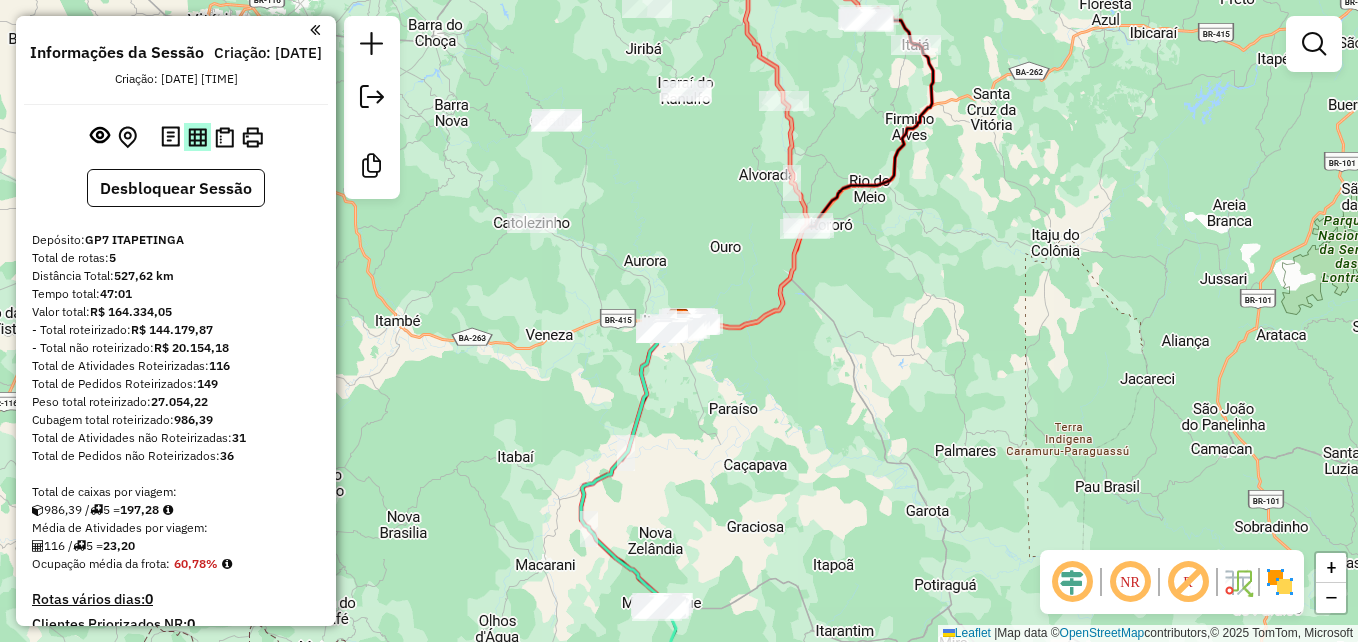 click at bounding box center [197, 137] 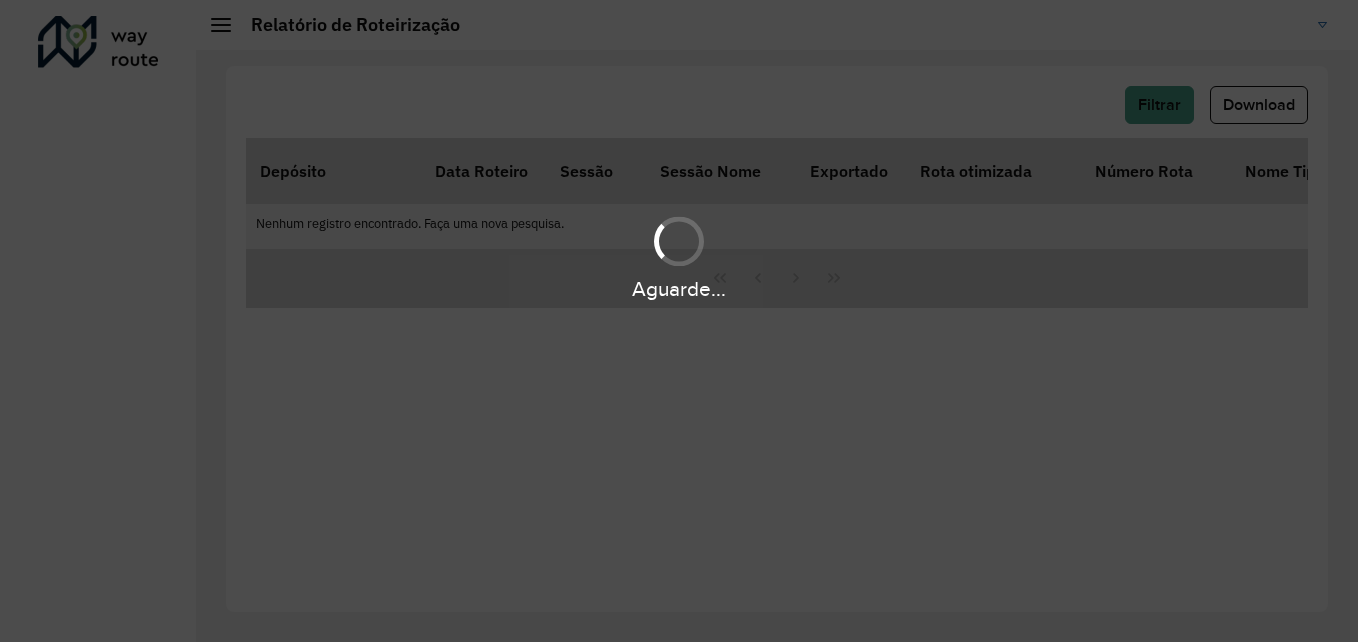 scroll, scrollTop: 0, scrollLeft: 0, axis: both 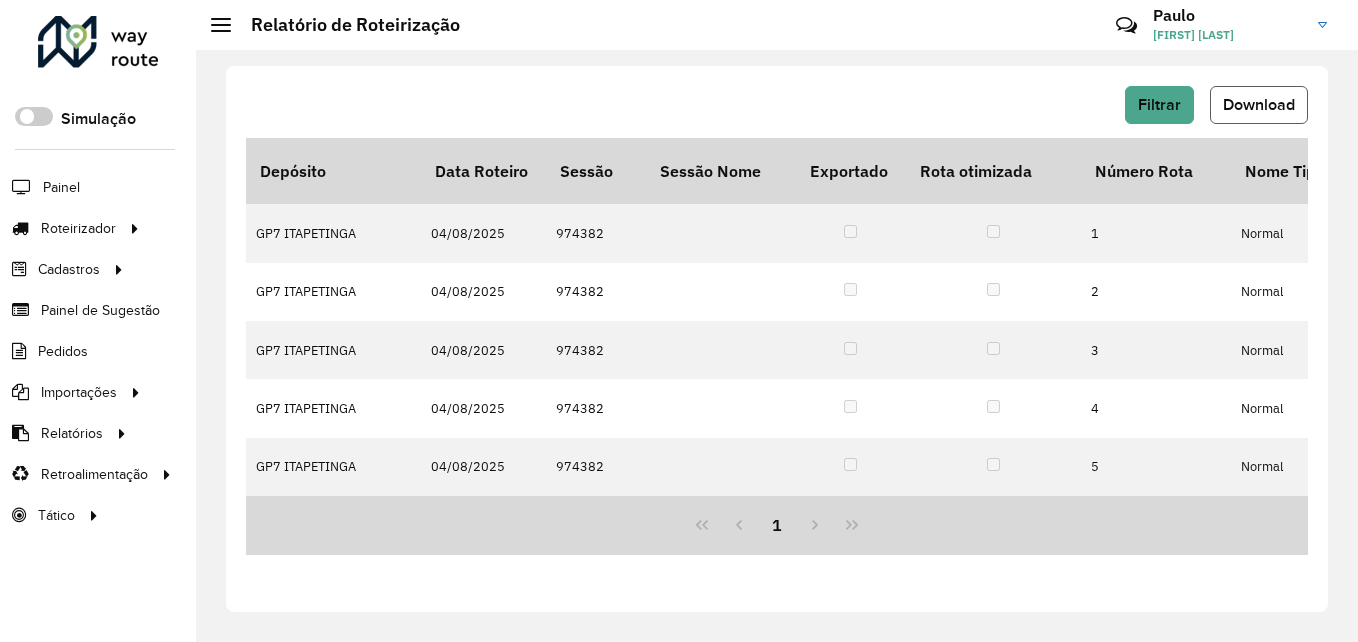click on "Download" 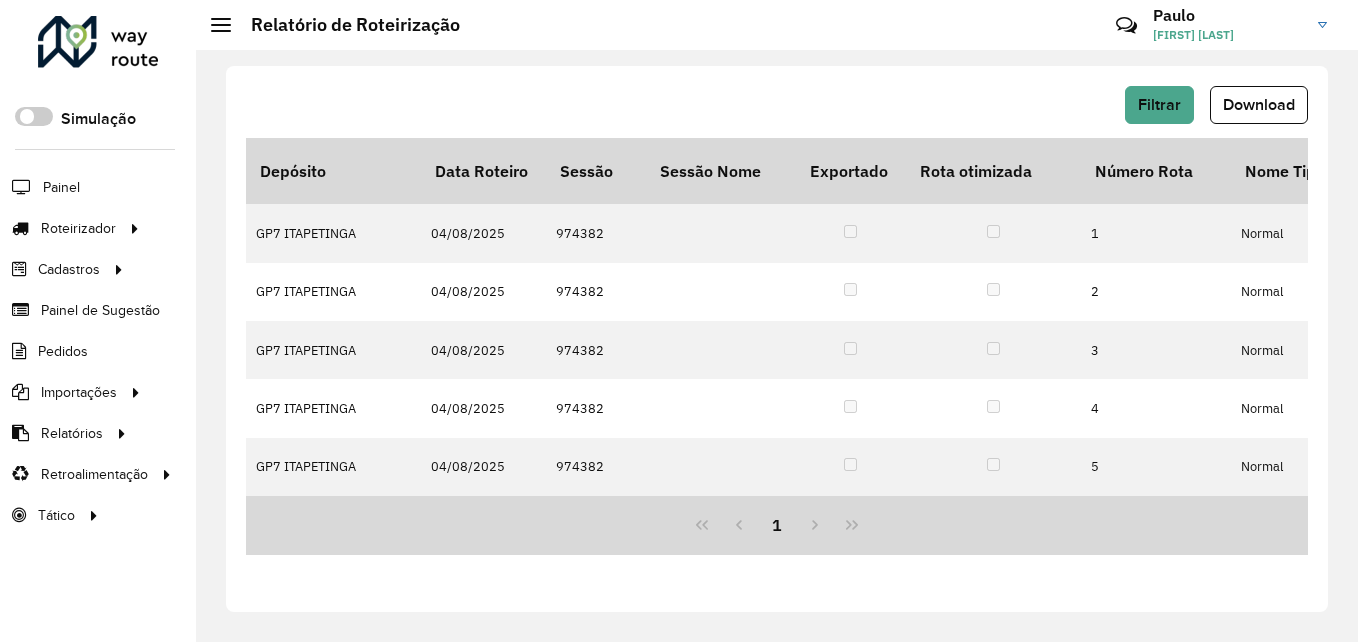 click on "Filtrar   Download   Depósito   Data Roteiro   Sessão   Sessão Nome   Exportado   Rota otimizada   Número Rota   Nome Tipo Rota  Ponto de saída Veículo Tipo do veículo  Nome Rota  Motorista Pedágio  Custo Distância   Custo Quantidade Dias   Custo Fixo Rota   Custo Hora   Custo Quantidade Atividades   Custo Fórmula  Custo Valor  % Custo   % Capacidade   Capacidade Veículo   Capacidade Utilizada   % Peso   Peso Veículo   Peso Utilizado   Início da Rota   Fim da Rota   Tempo Rota  Dias em rota  Tempo Dirigido   Tempo Atendimento  Entregas  Distancia (km)   Distância Ida Ponto Apoio   Distância Volta Ponto Apoio   Setores  Transportadora  Quantidade Pallets  Jornada Total de itens Prateleira  Hectolitro (hl)  Recarga  Justificativa da violação  GP7 ITAPETINGA  04/08/2025   974382      1  Normal SOJ1A41 VUC_252_7344 ITAPETINGA Motorista padrão Itapetinga  0,00 0,00 0,00 0,00  0,00  0,00 19.665,83 0,00  53,49  252,00 134,80  52,08  7.344,00 3.824,39  04/08/2025 08:00   04/08/2025 16:15  08:15:00" 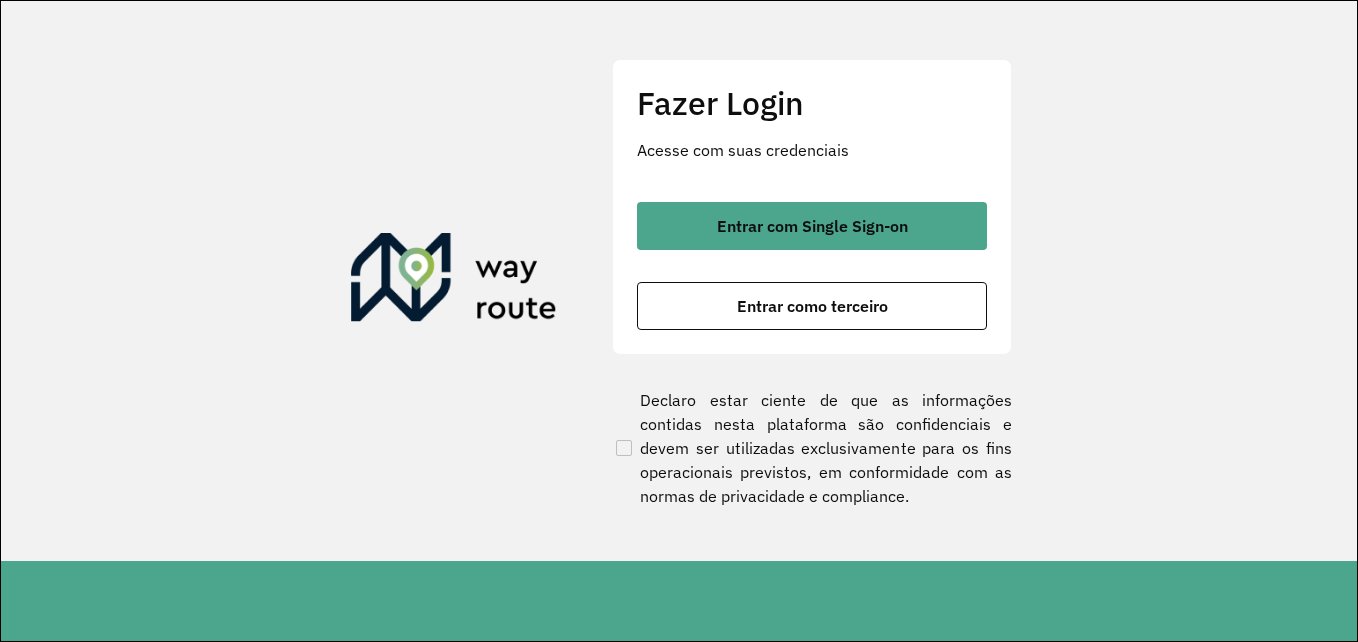 scroll, scrollTop: 0, scrollLeft: 0, axis: both 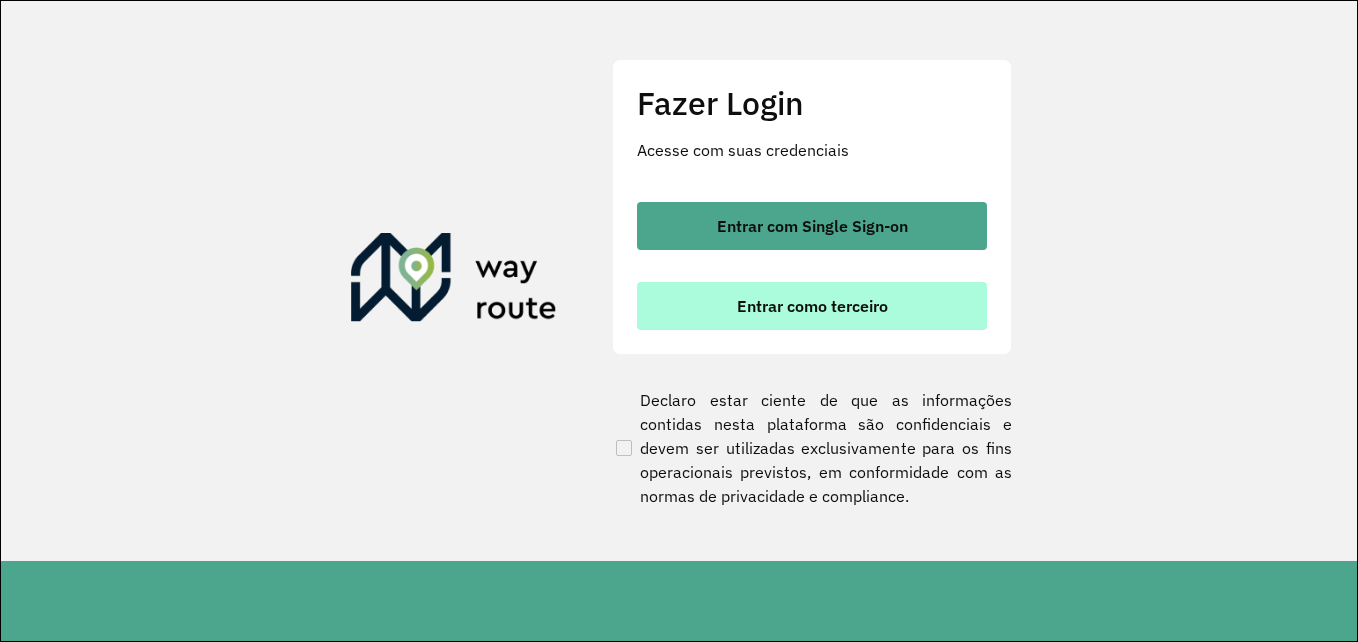 click on "Entrar como terceiro" at bounding box center [812, 306] 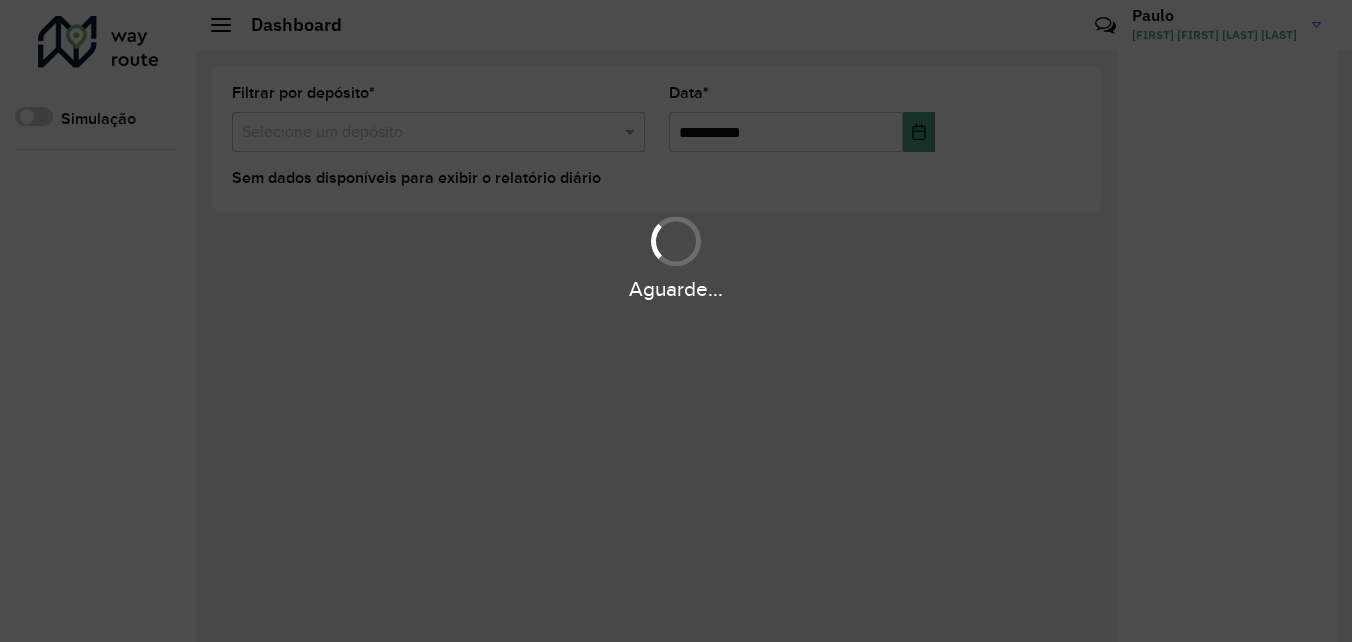 scroll, scrollTop: 0, scrollLeft: 0, axis: both 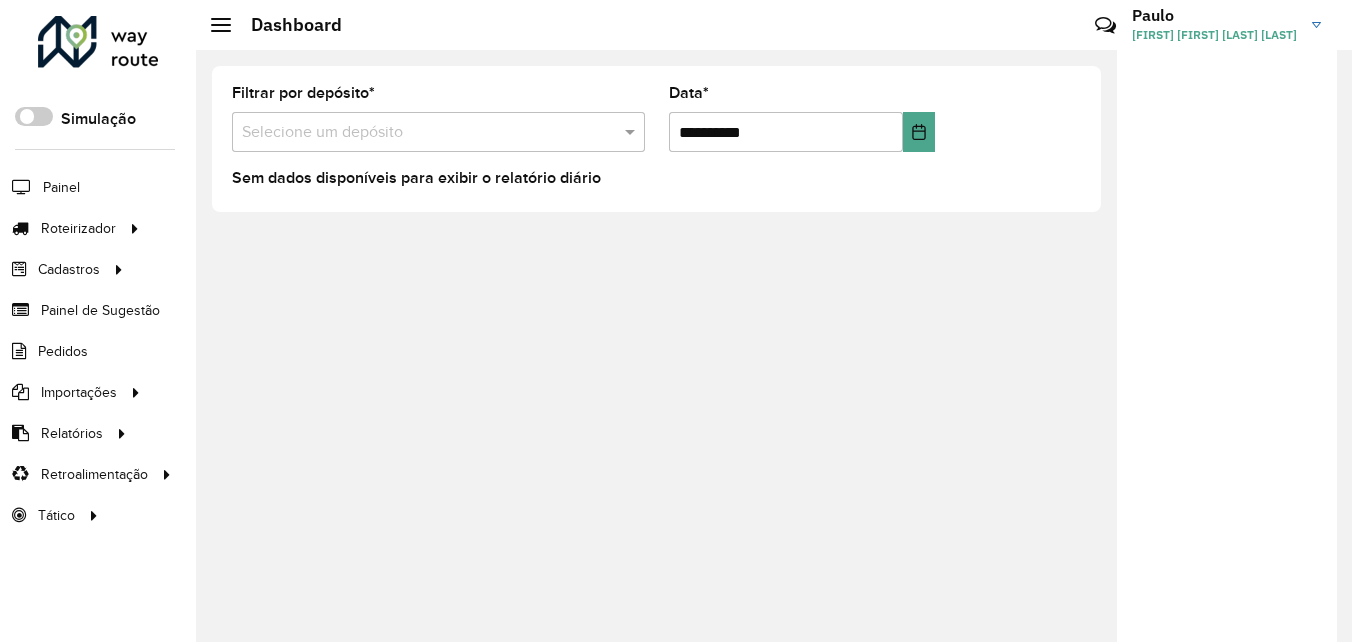 click on "Filtrar por depósito  * Selecione um depósito" 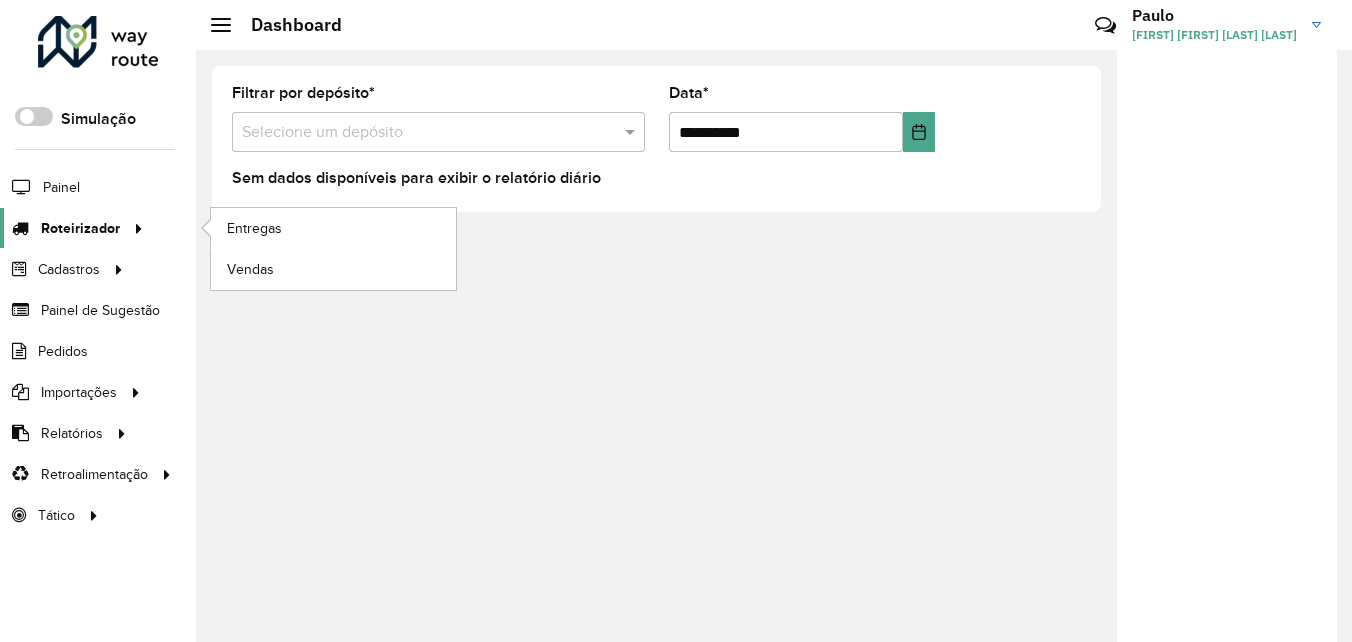click on "Roteirizador" 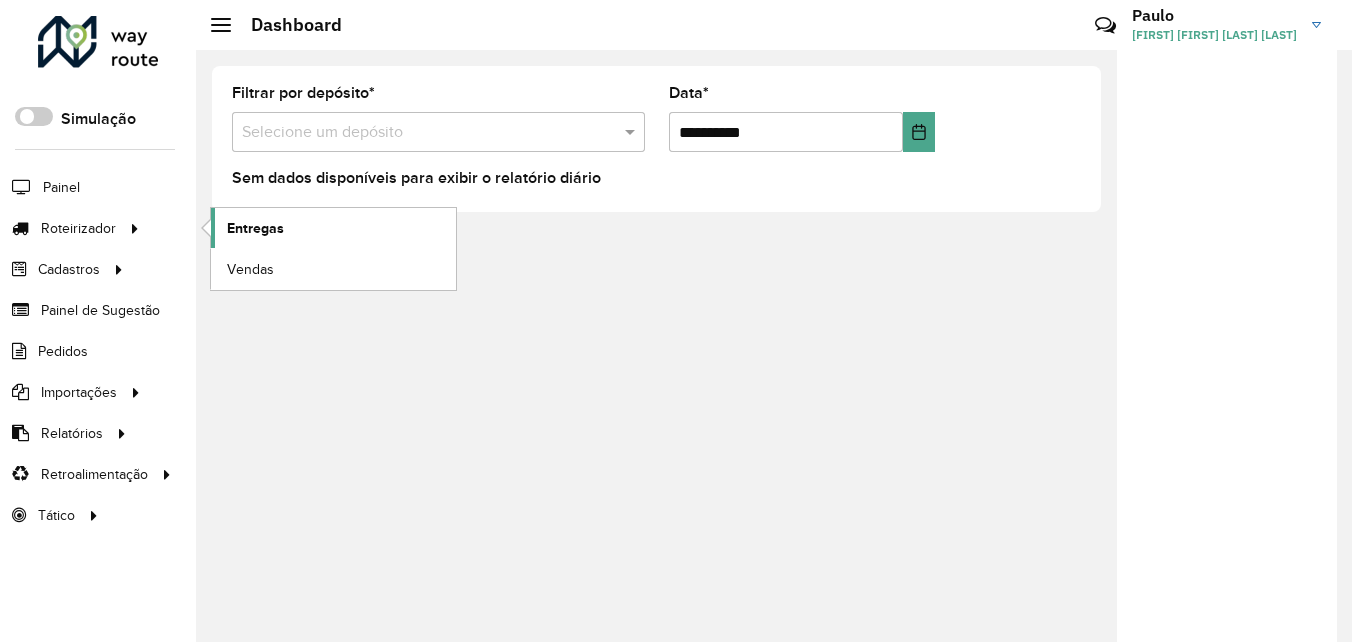click on "Entregas" 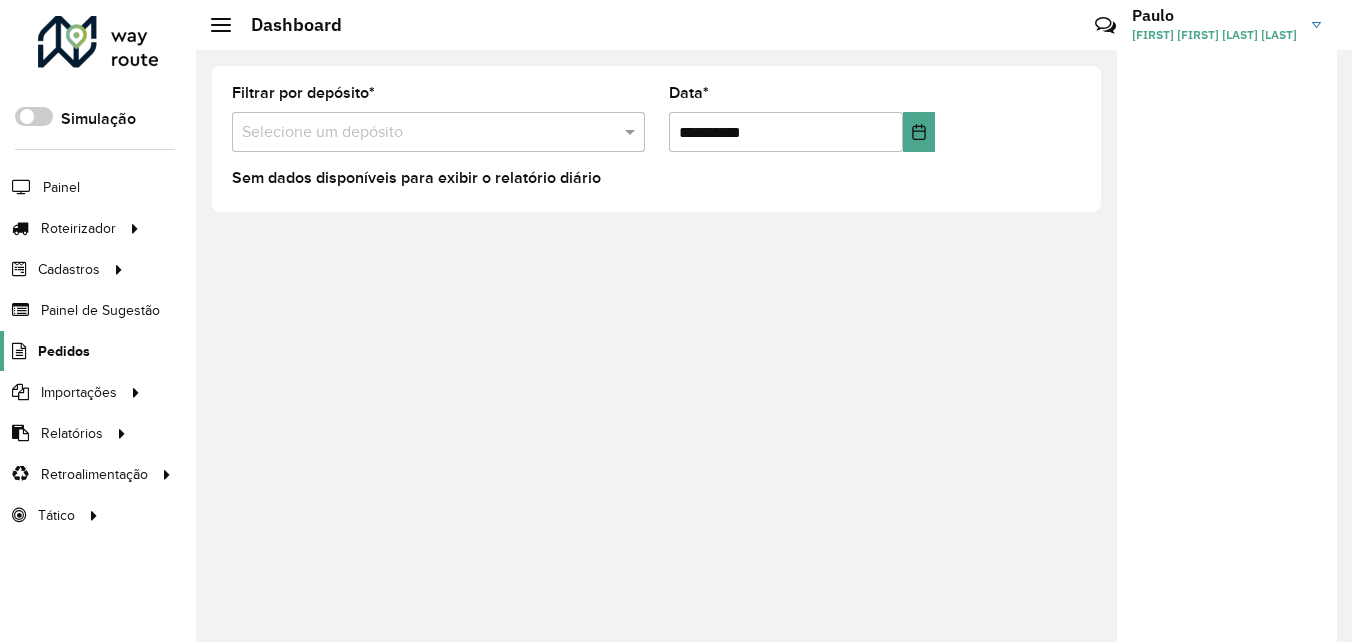 click on "Pedidos" 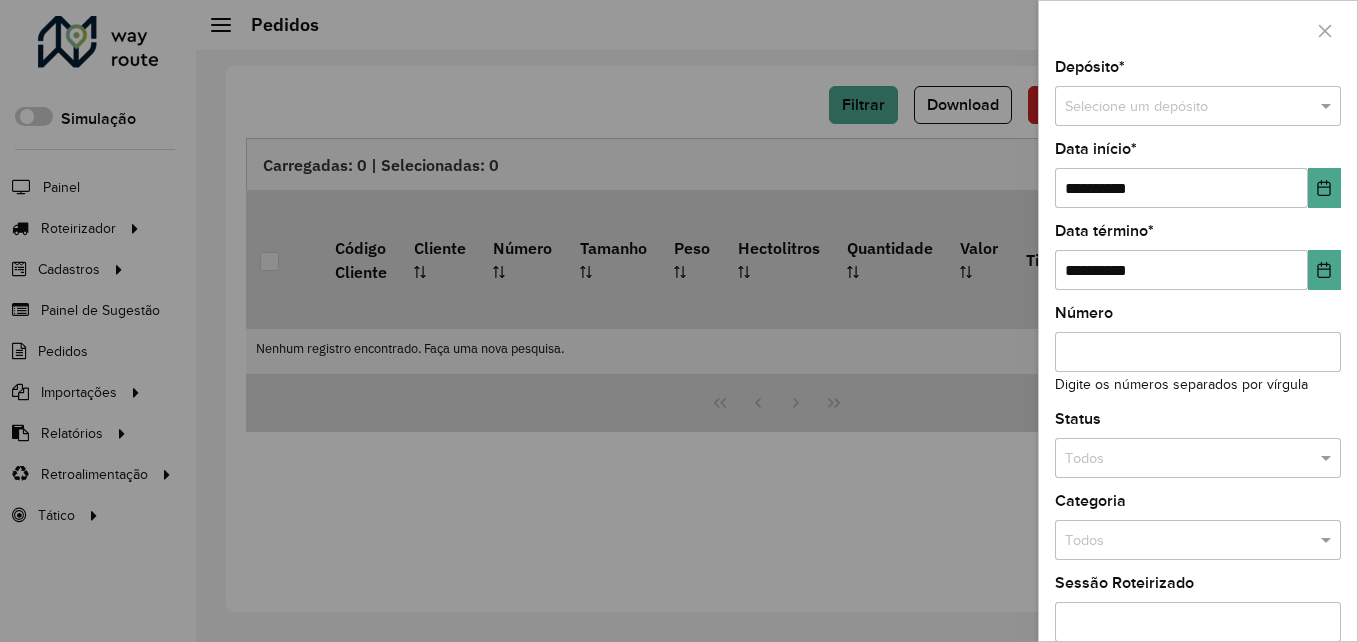 click 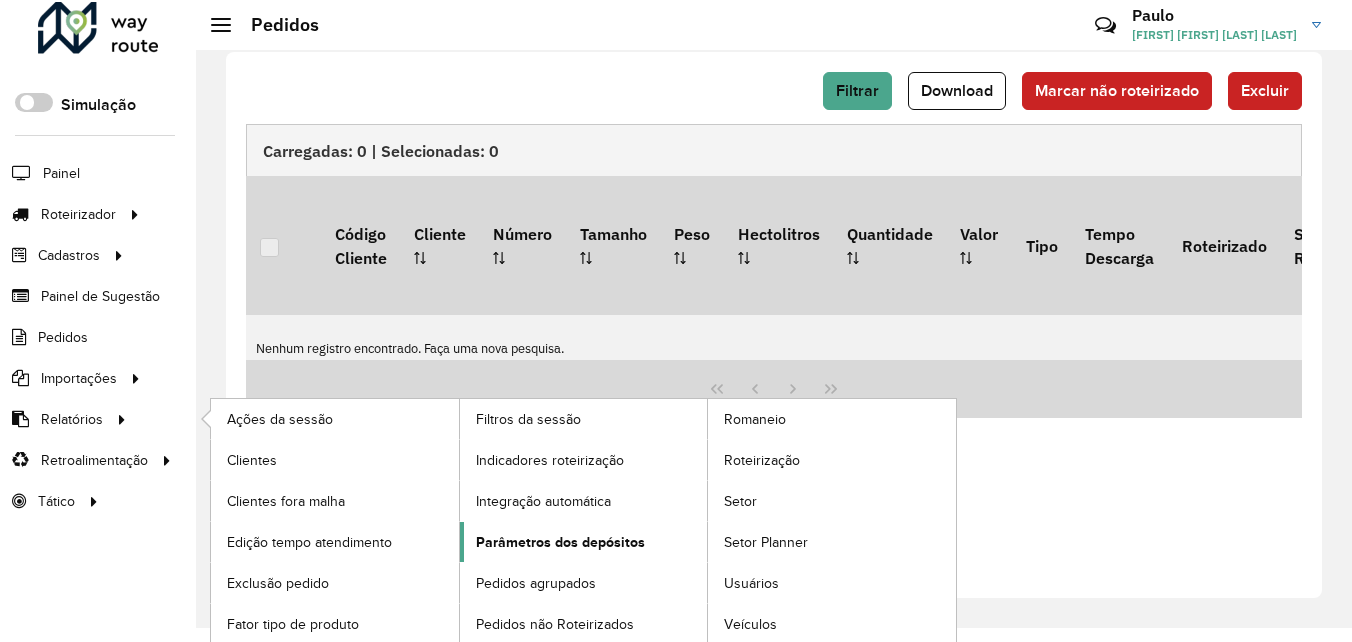 scroll, scrollTop: 18, scrollLeft: 0, axis: vertical 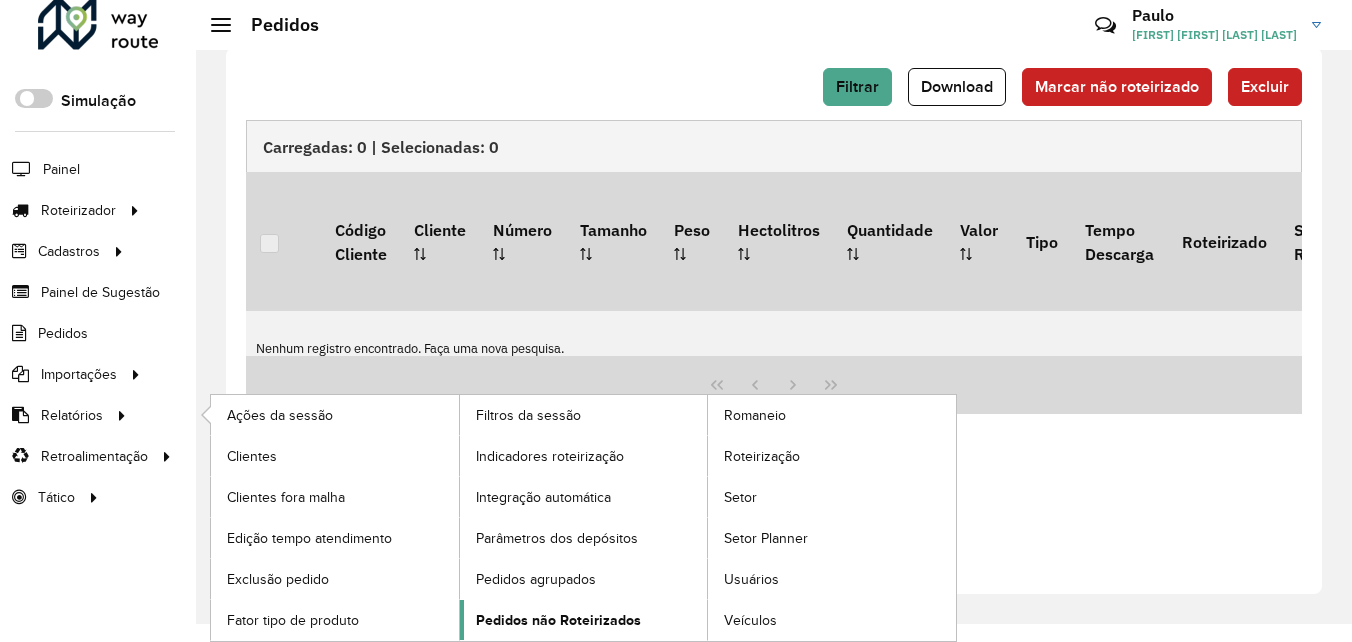 click on "Pedidos não Roteirizados" 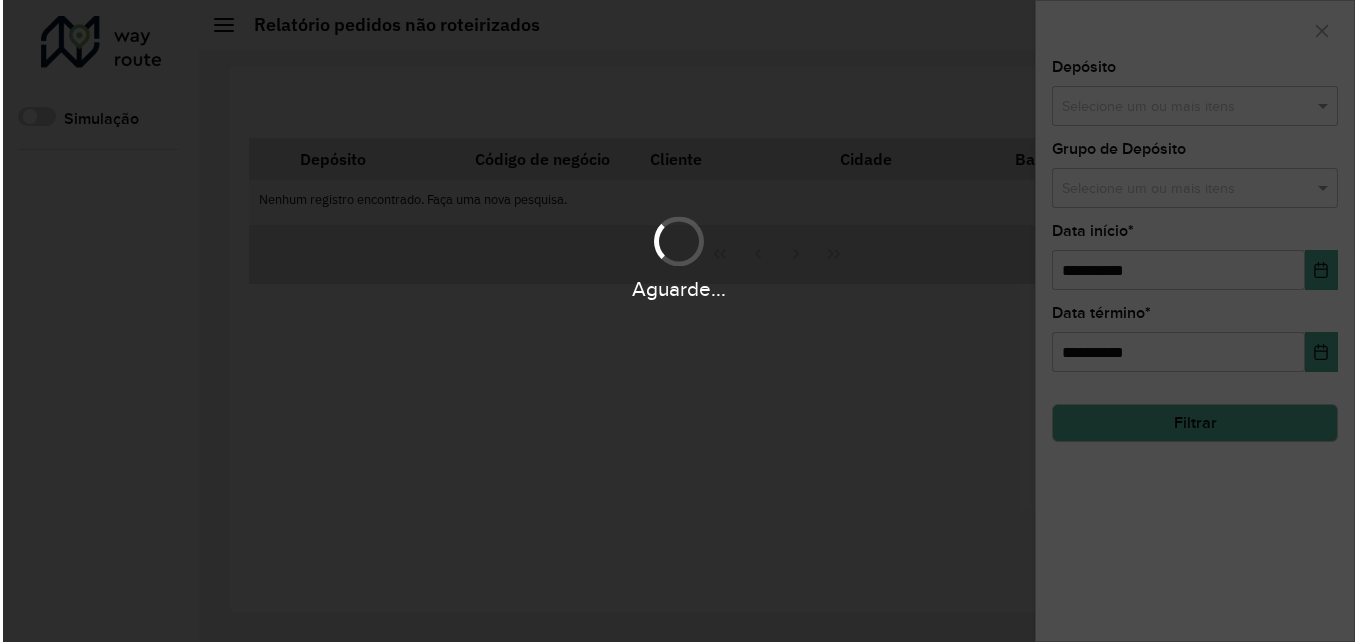 scroll, scrollTop: 0, scrollLeft: 0, axis: both 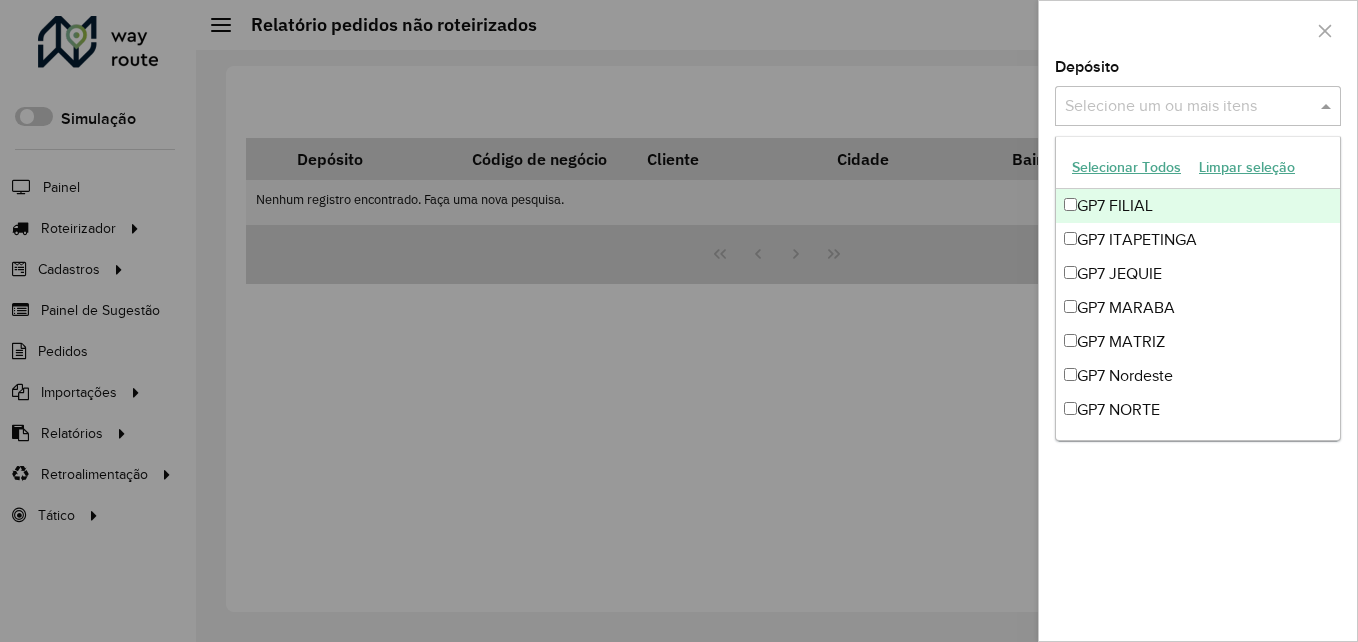 click at bounding box center (1188, 107) 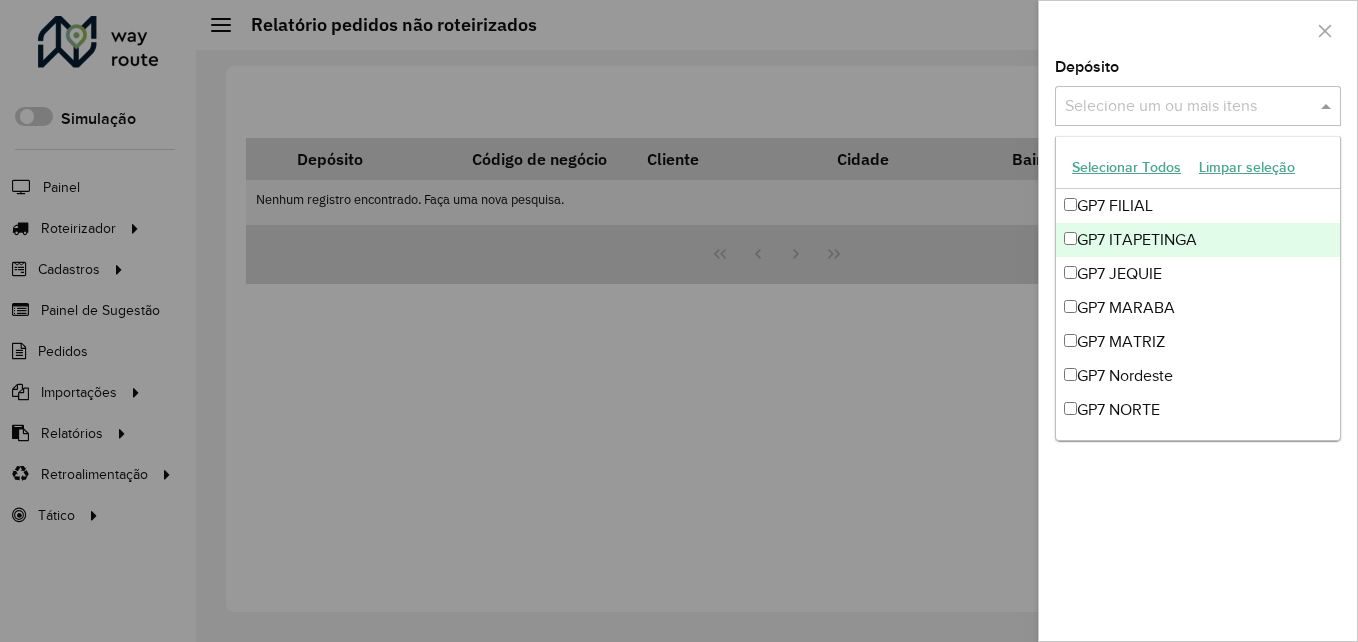 click on "GP7 ITAPETINGA" at bounding box center (1198, 240) 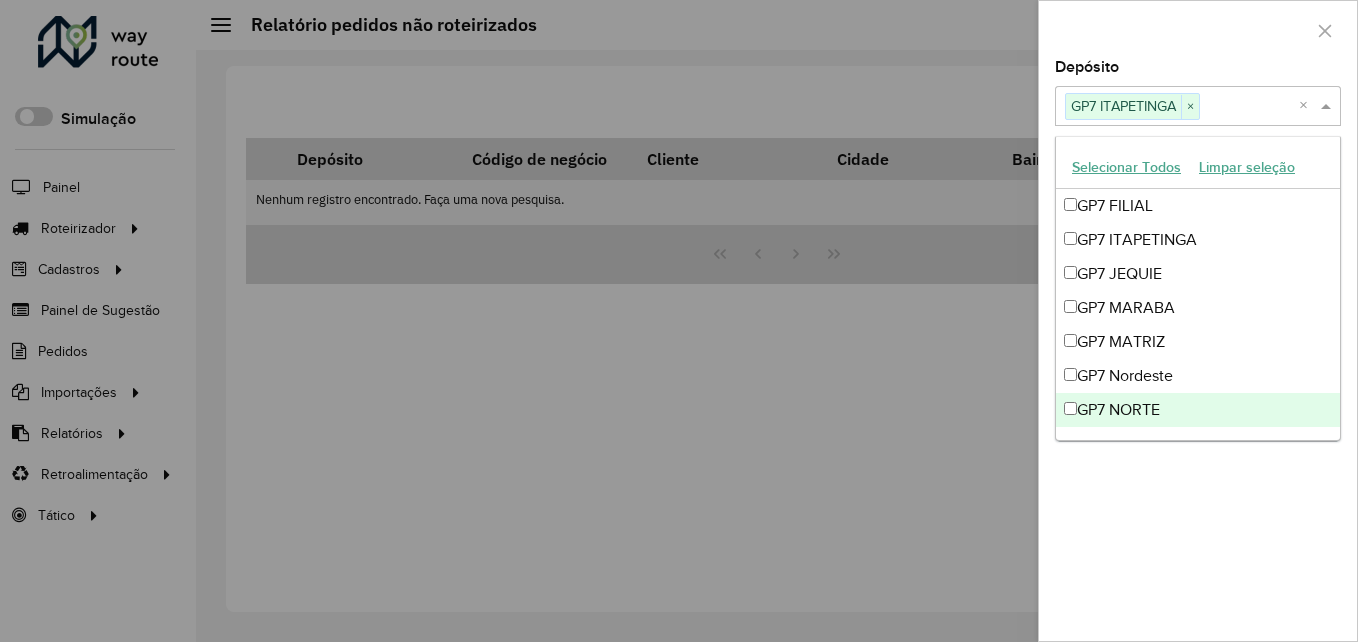 click on "**********" 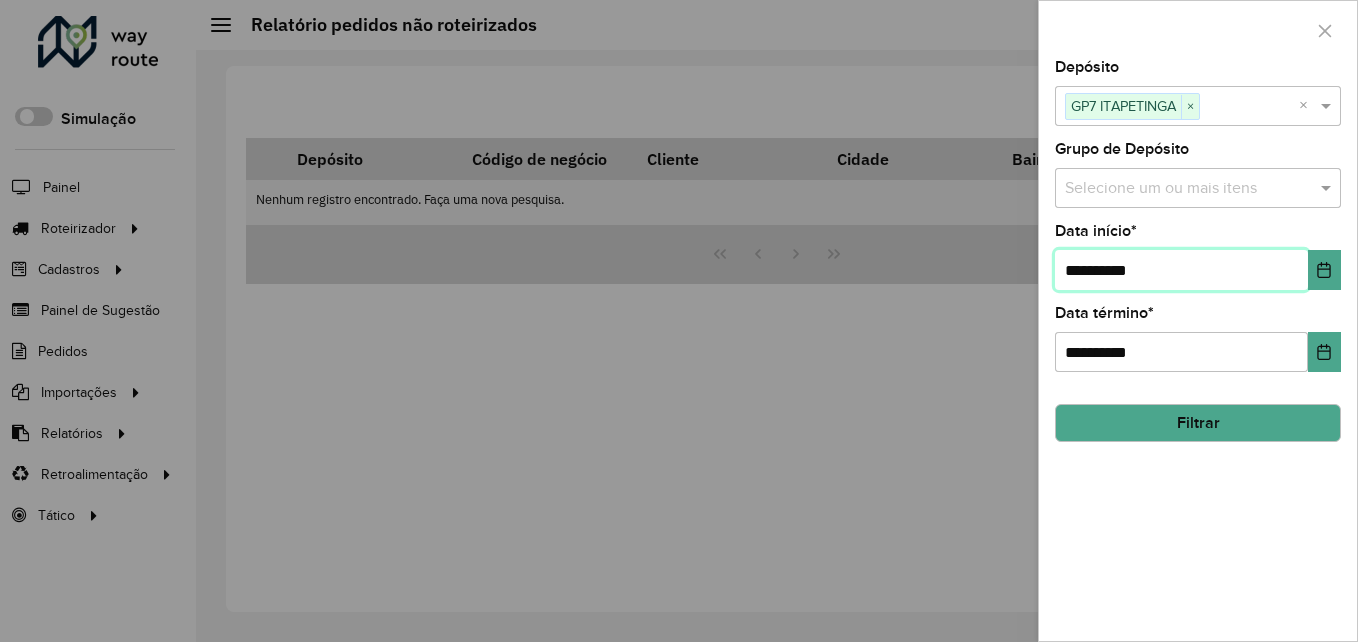 click on "**********" at bounding box center [1181, 270] 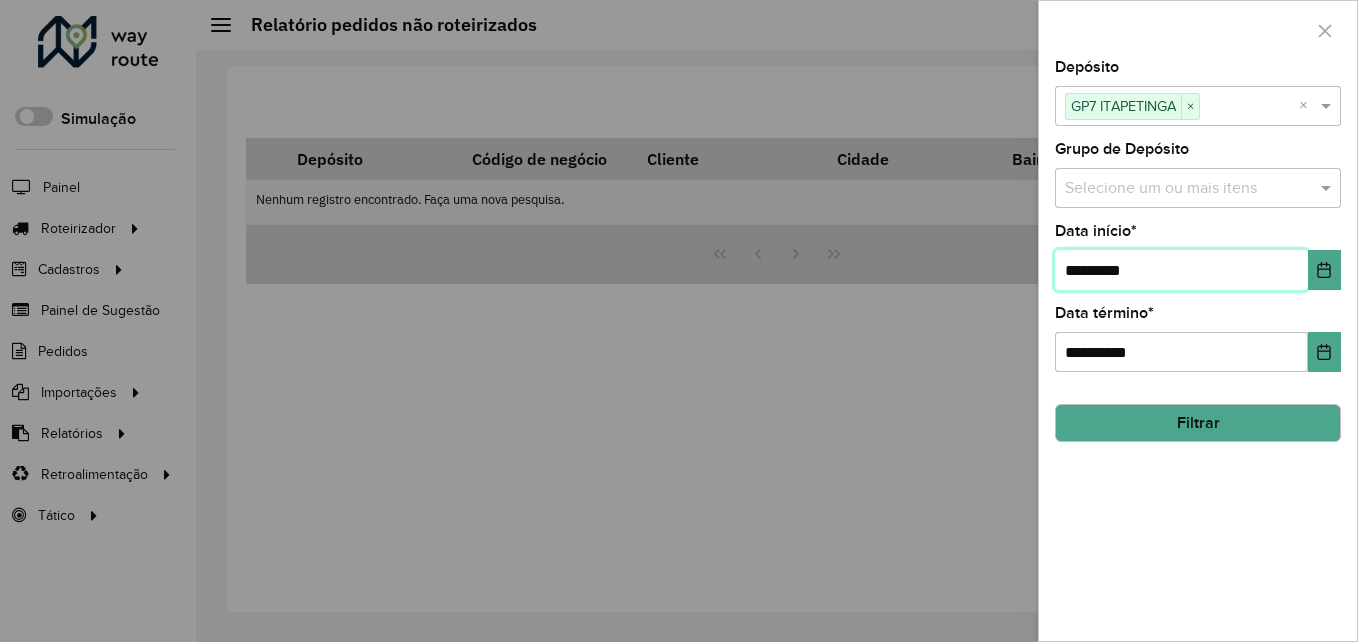 type on "**********" 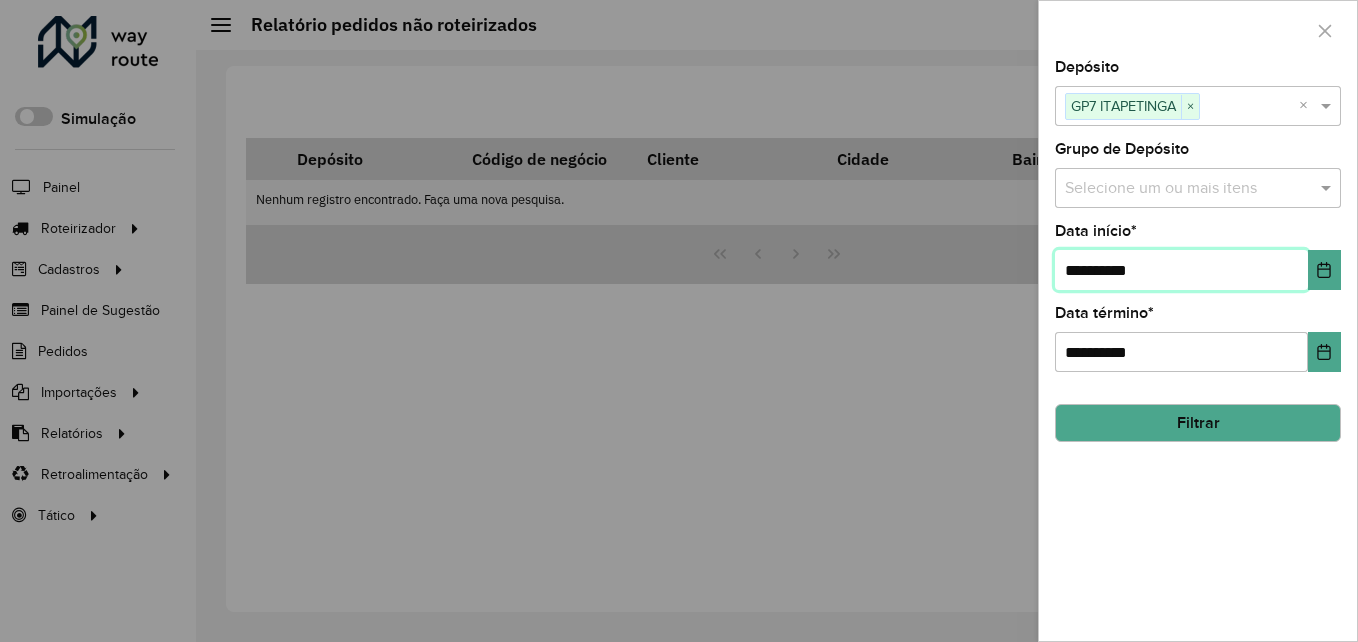 type on "**********" 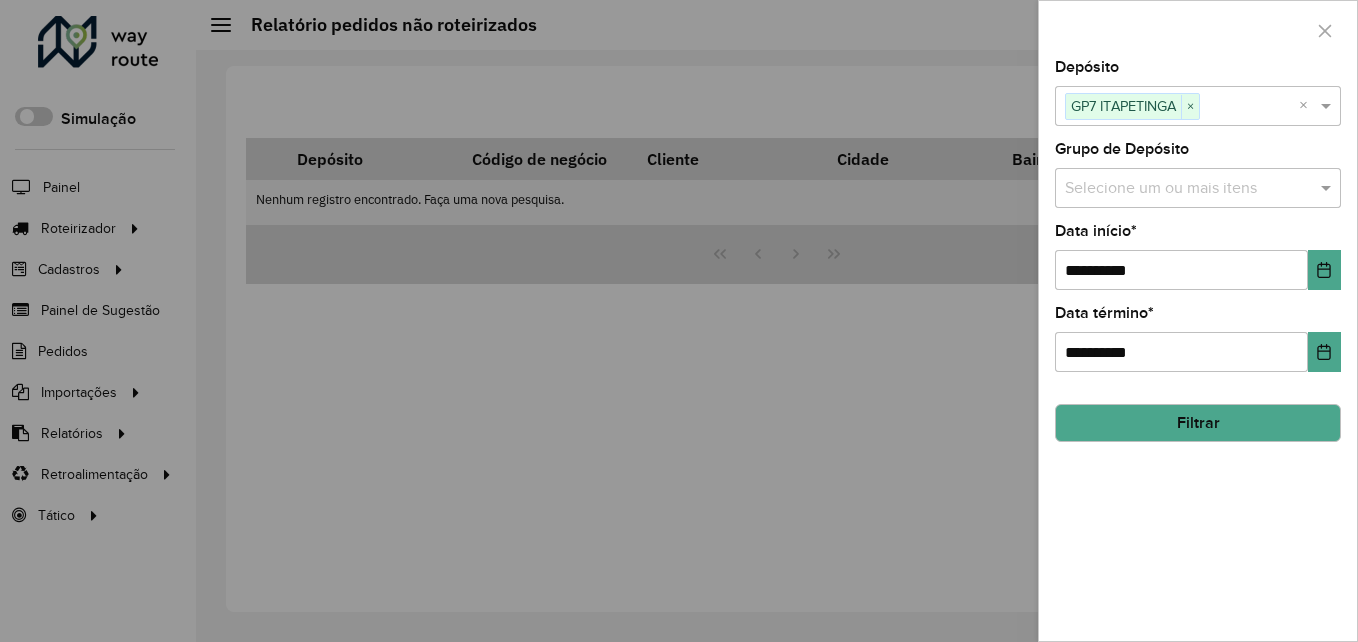 click on "**********" 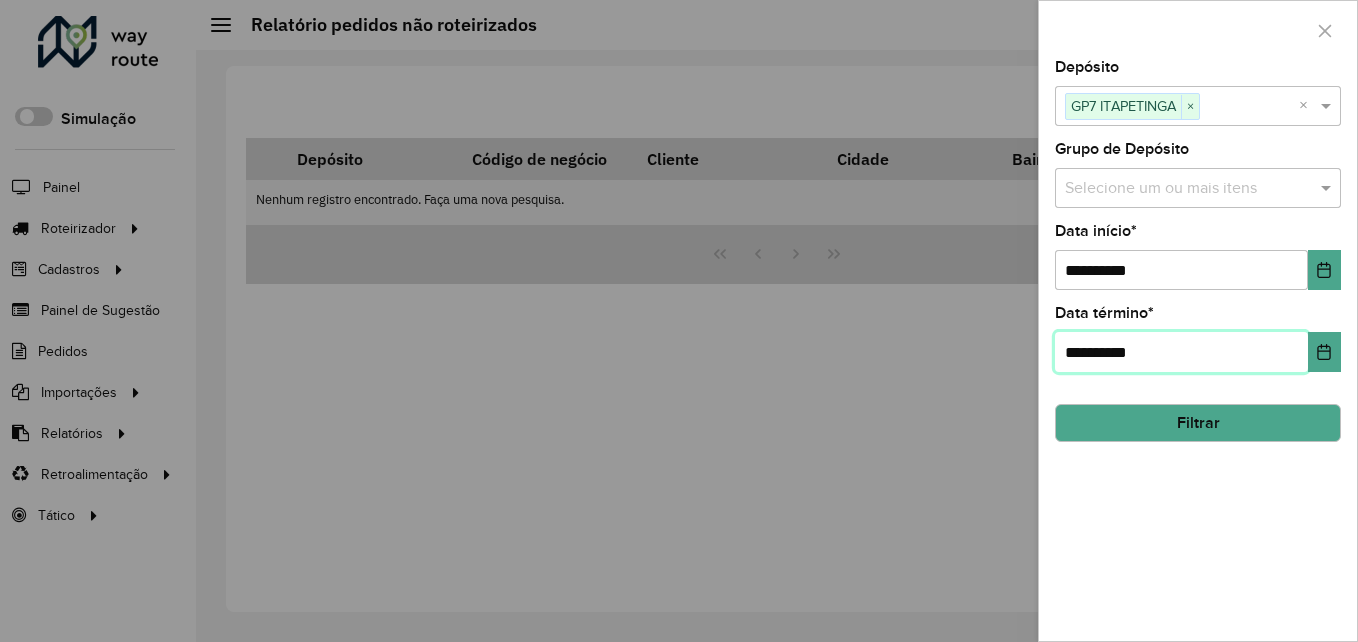 click on "**********" at bounding box center [1181, 352] 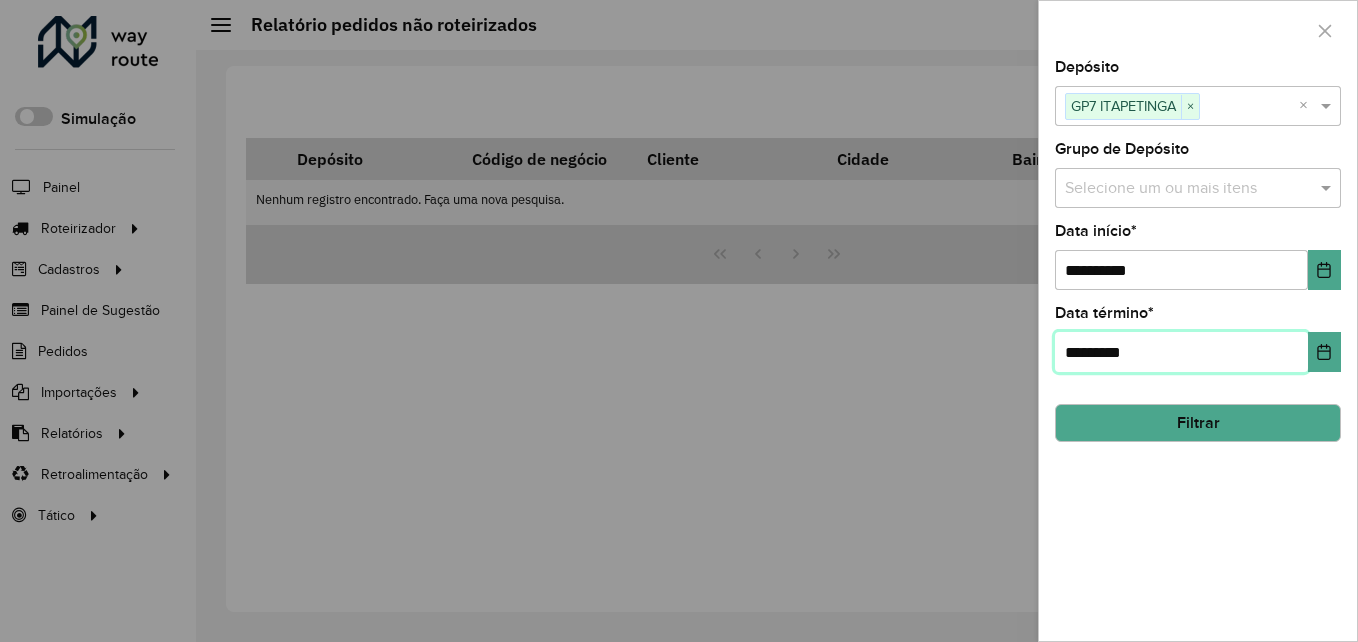 type on "**********" 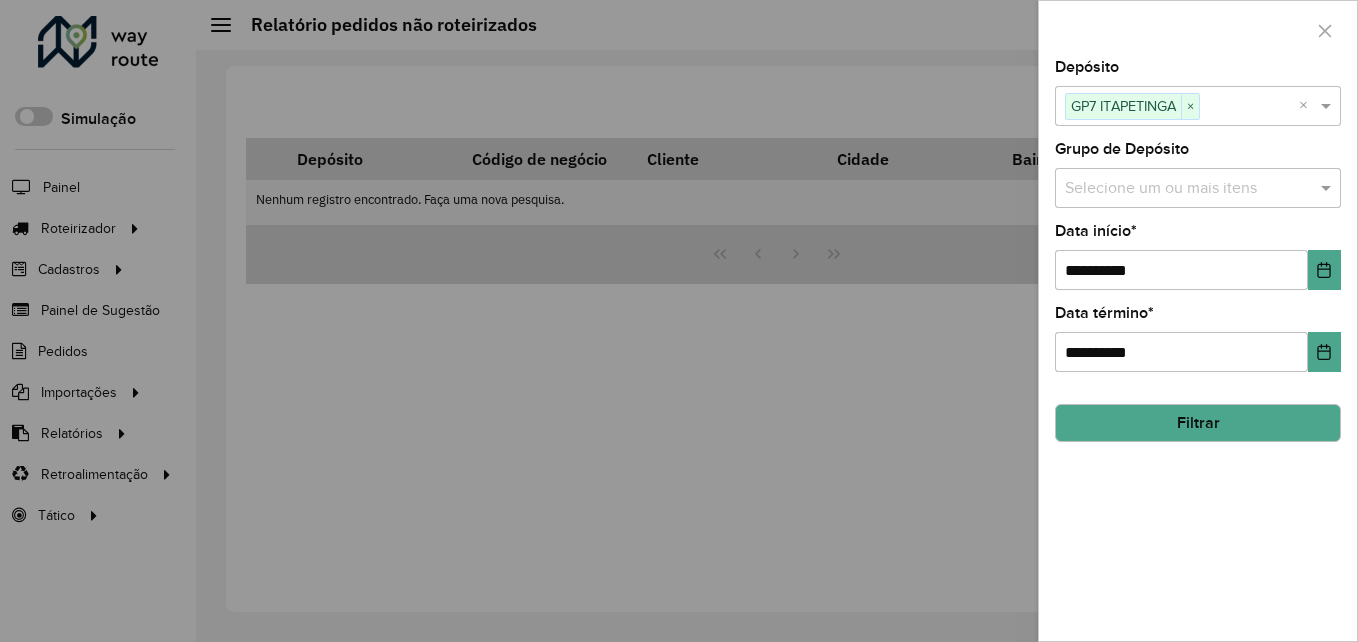 click on "**********" 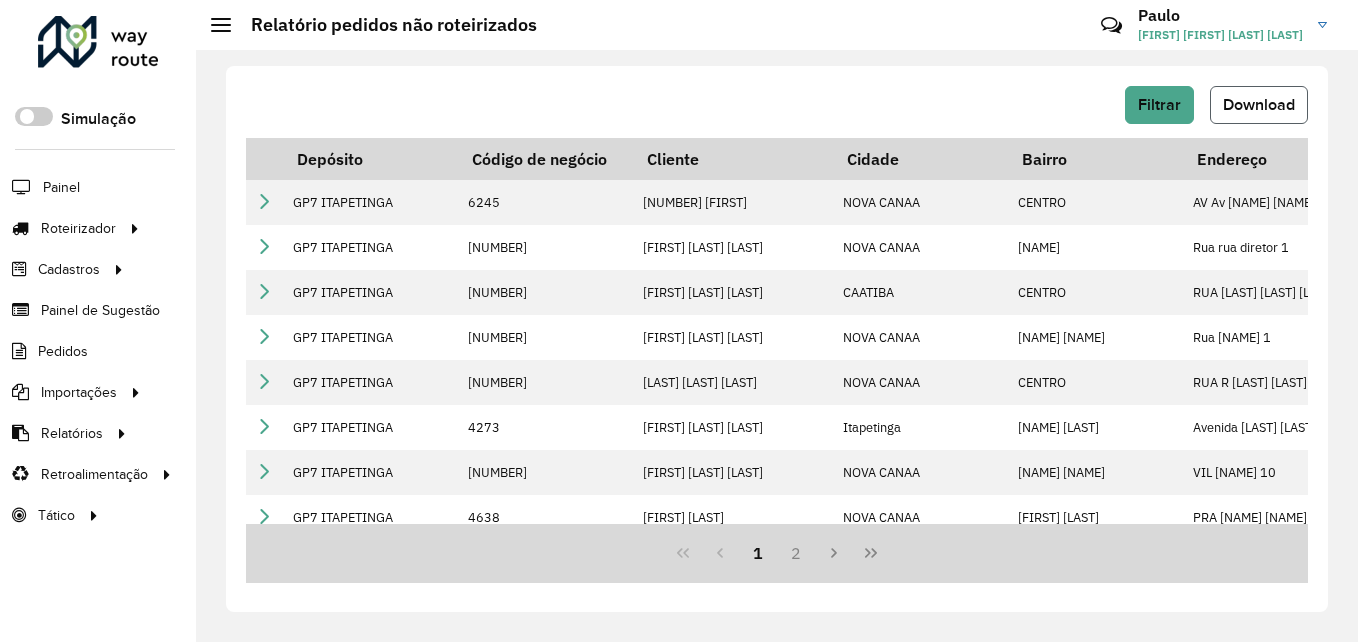 click on "Download" 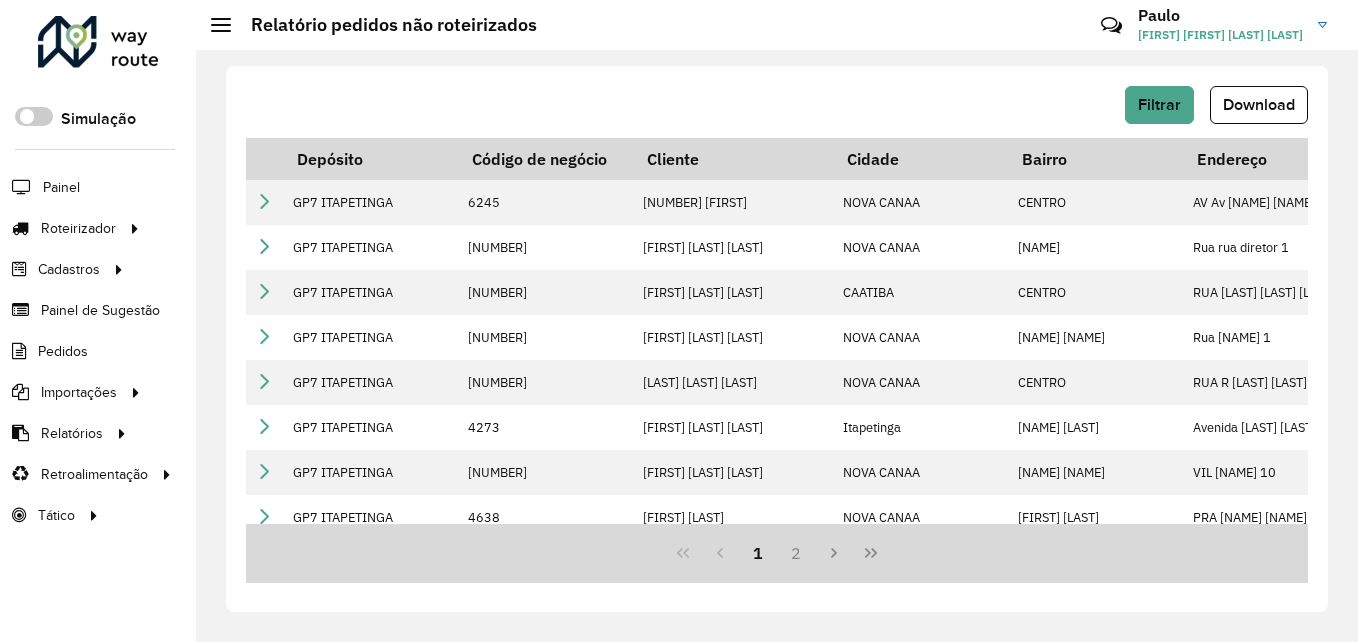 click on "Relatório pedidos não roteirizados  Críticas? Dúvidas? Elogios? Sugestões? Entre em contato conosco!  Paulo Paulo Felipe da  Silva" 